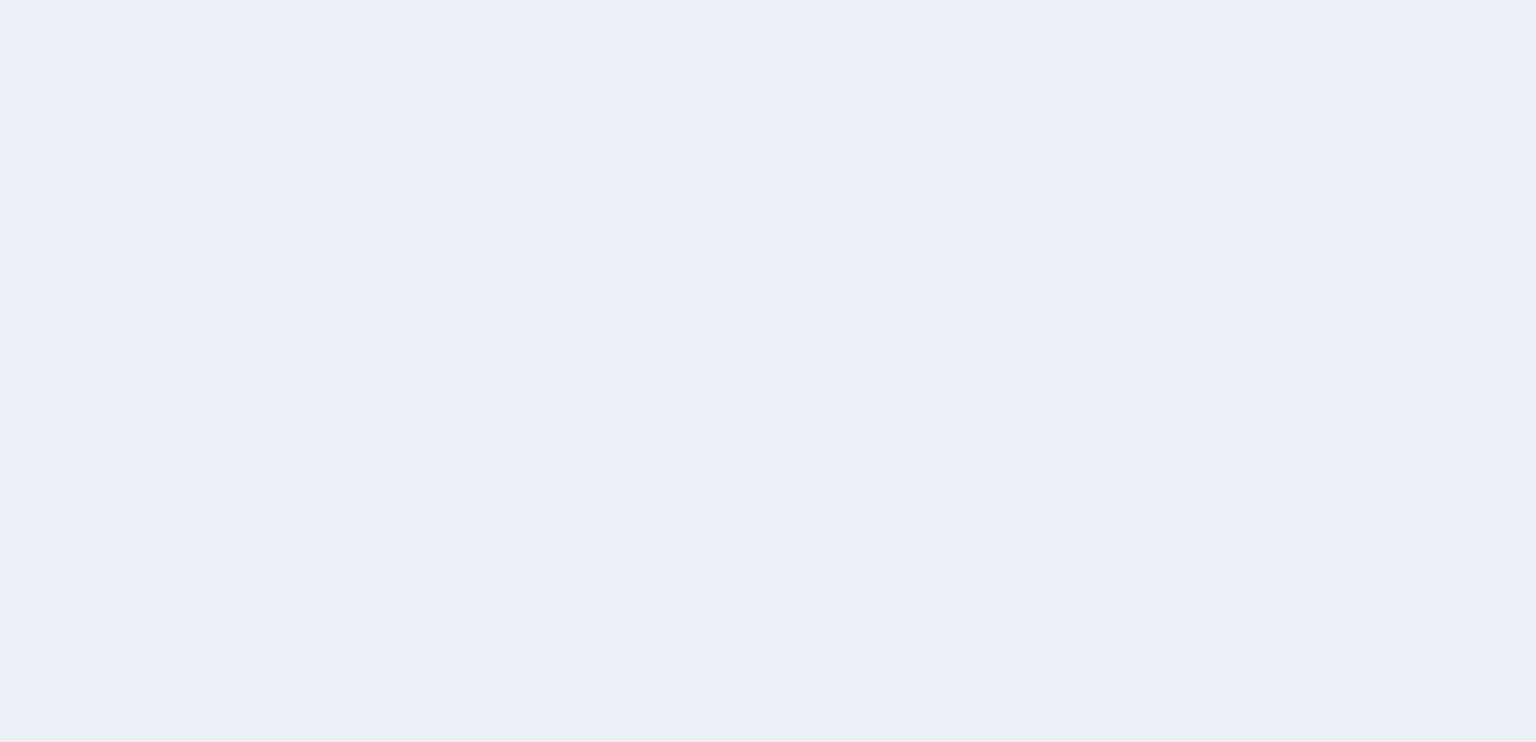scroll, scrollTop: 0, scrollLeft: 0, axis: both 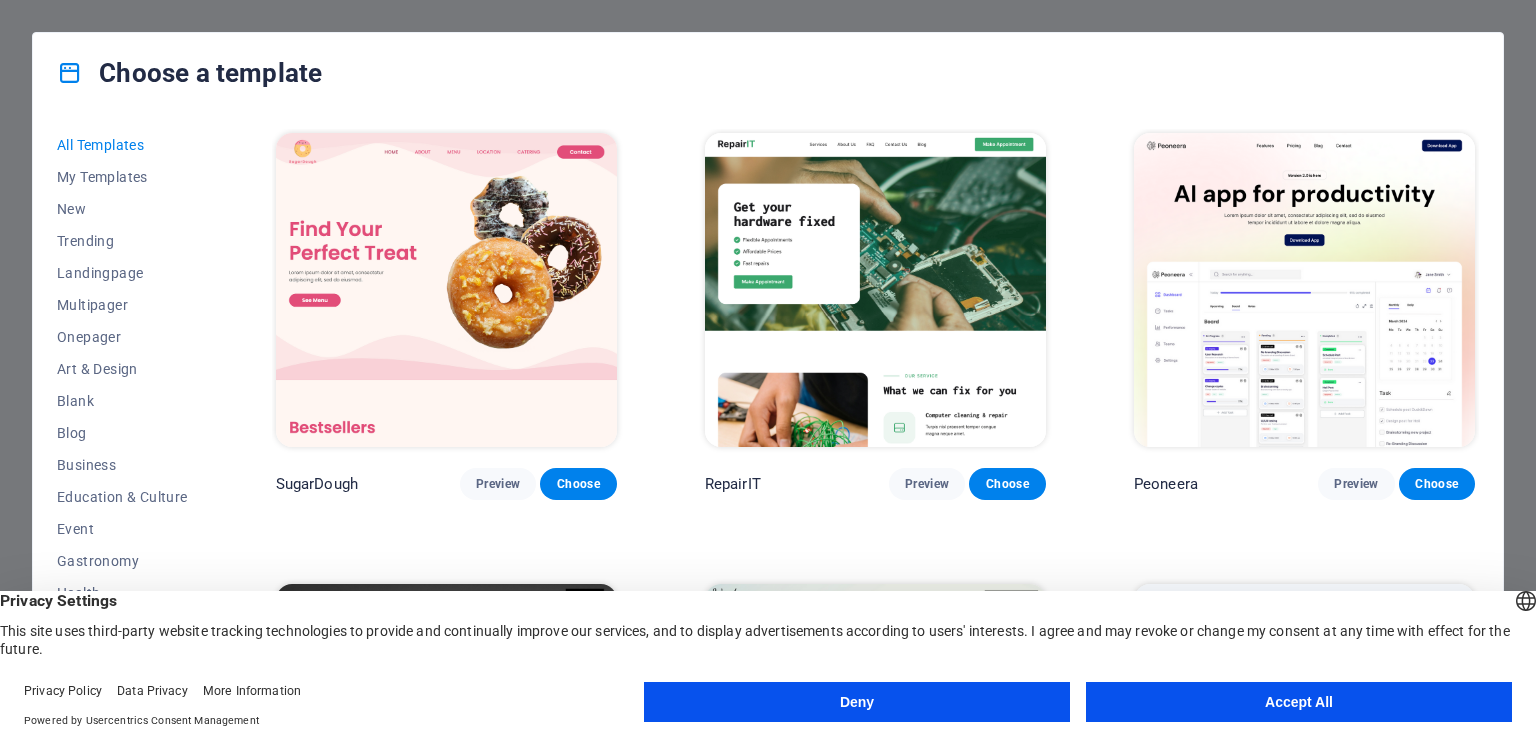 click on "Accept All" at bounding box center [1299, 702] 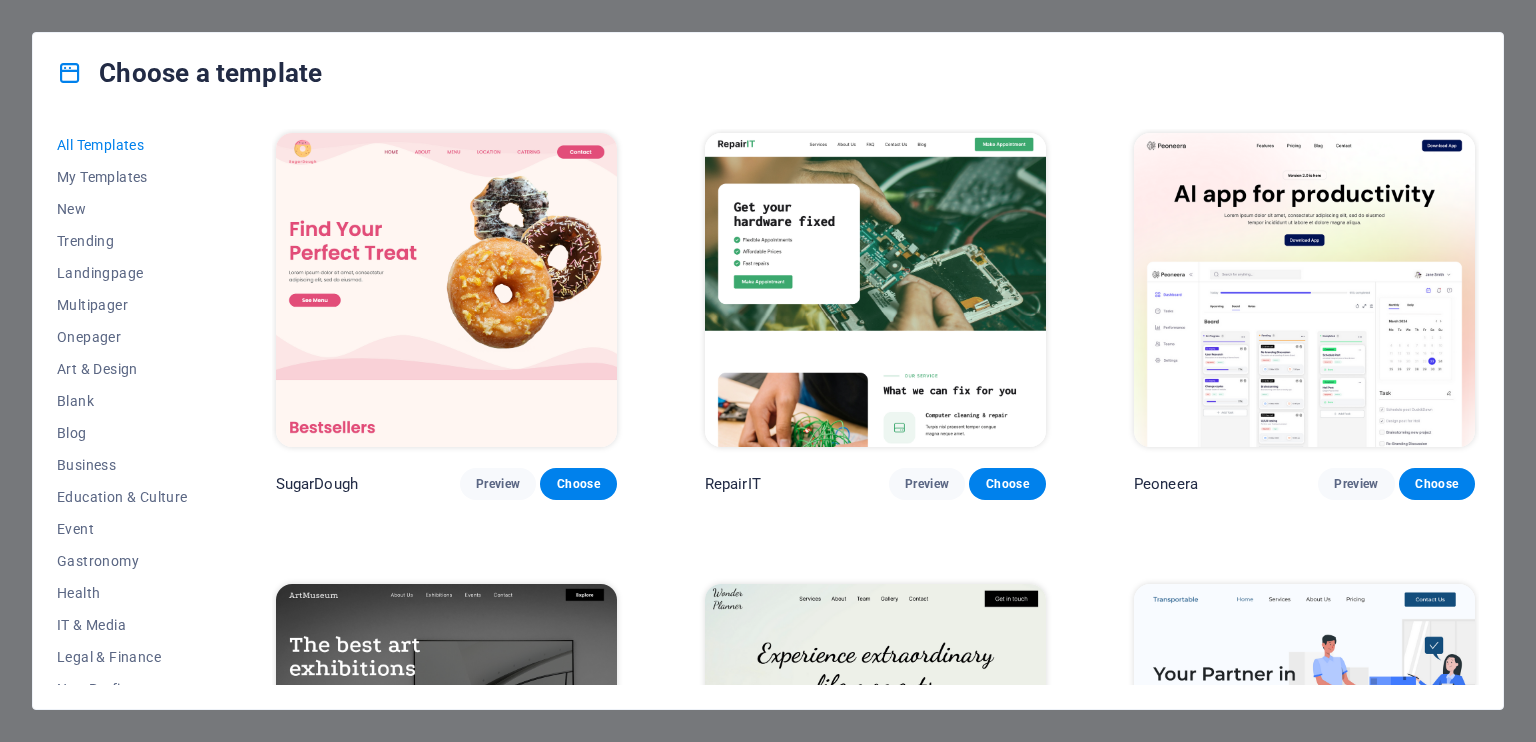 drag, startPoint x: 209, startPoint y: 185, endPoint x: 209, endPoint y: 219, distance: 34 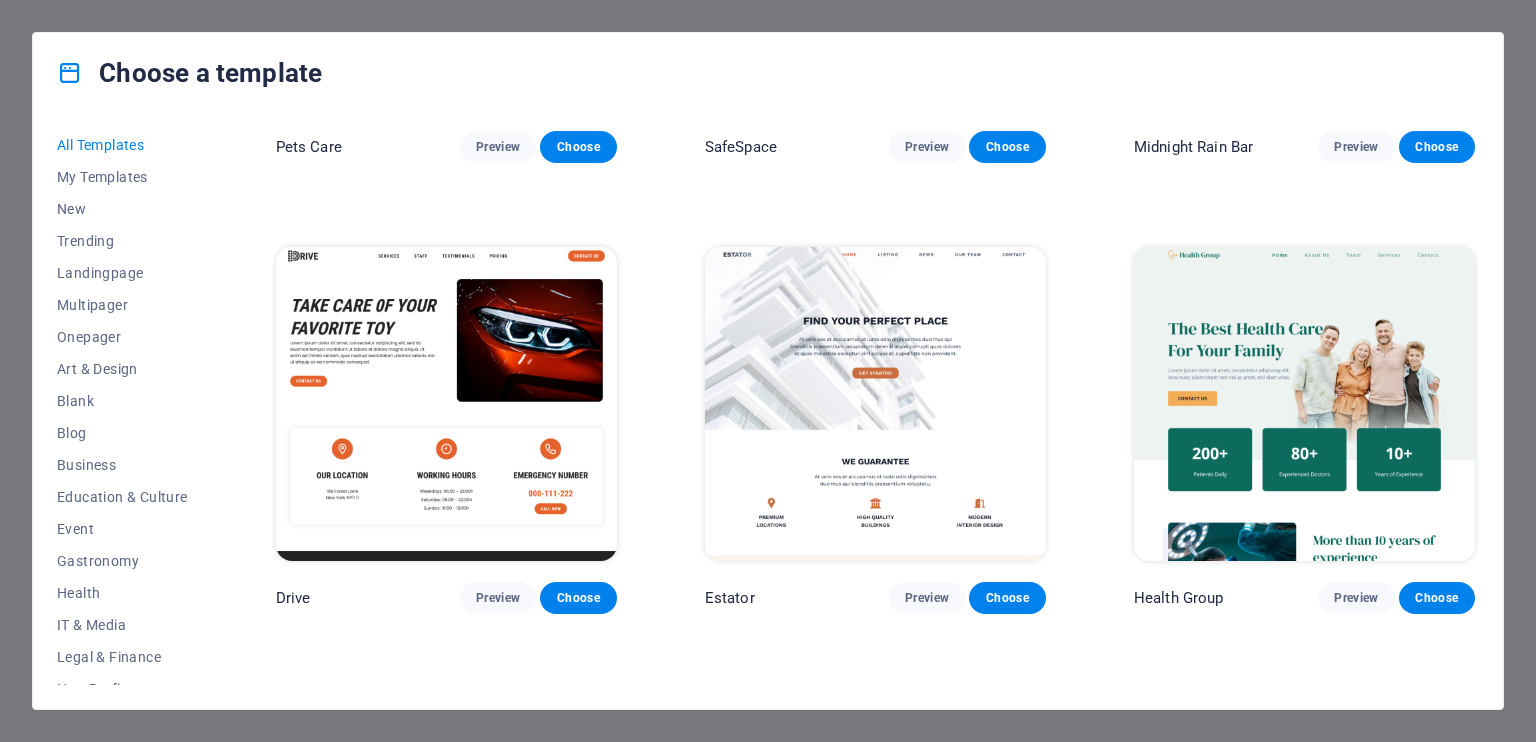 scroll, scrollTop: 0, scrollLeft: 0, axis: both 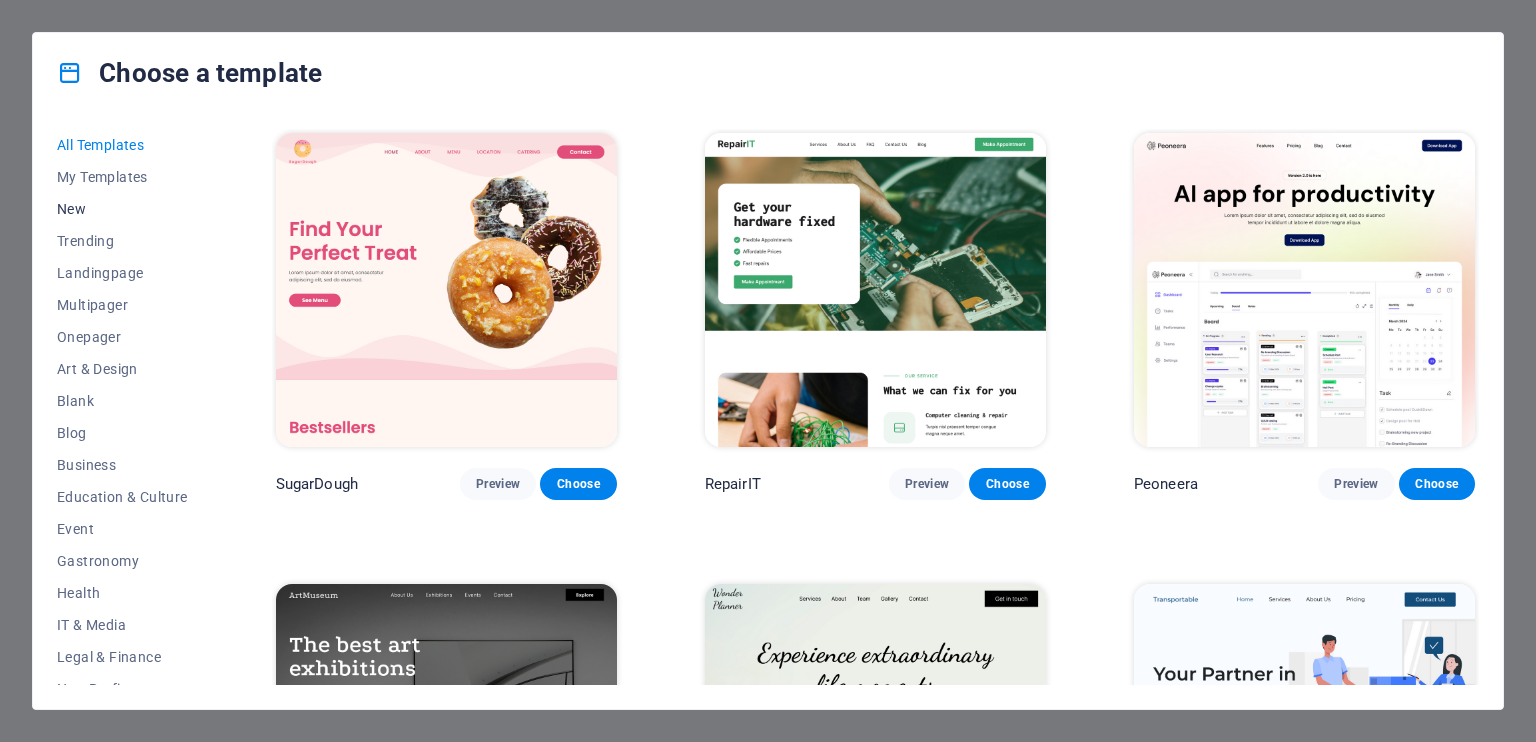 click on "New" at bounding box center (122, 209) 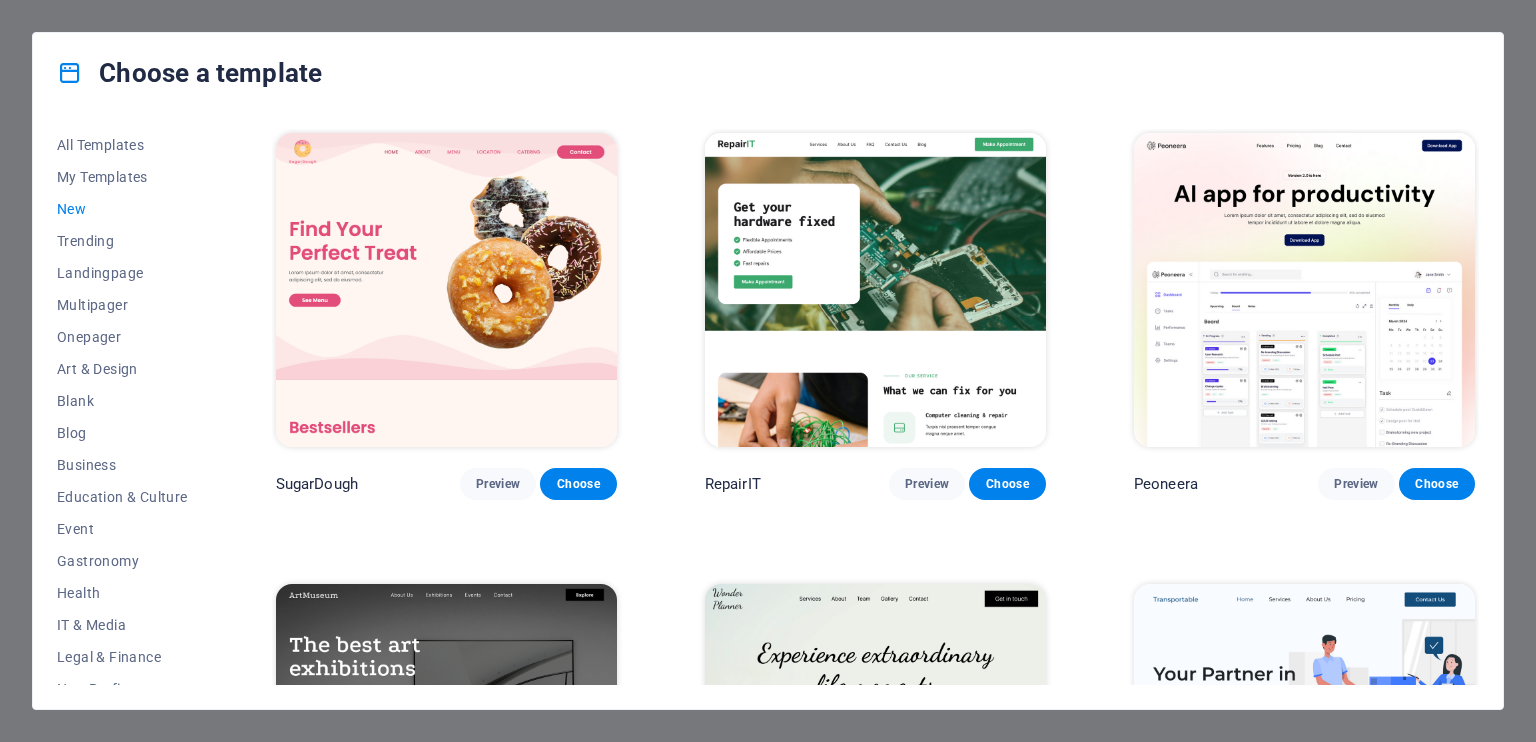 click on "New" at bounding box center [122, 209] 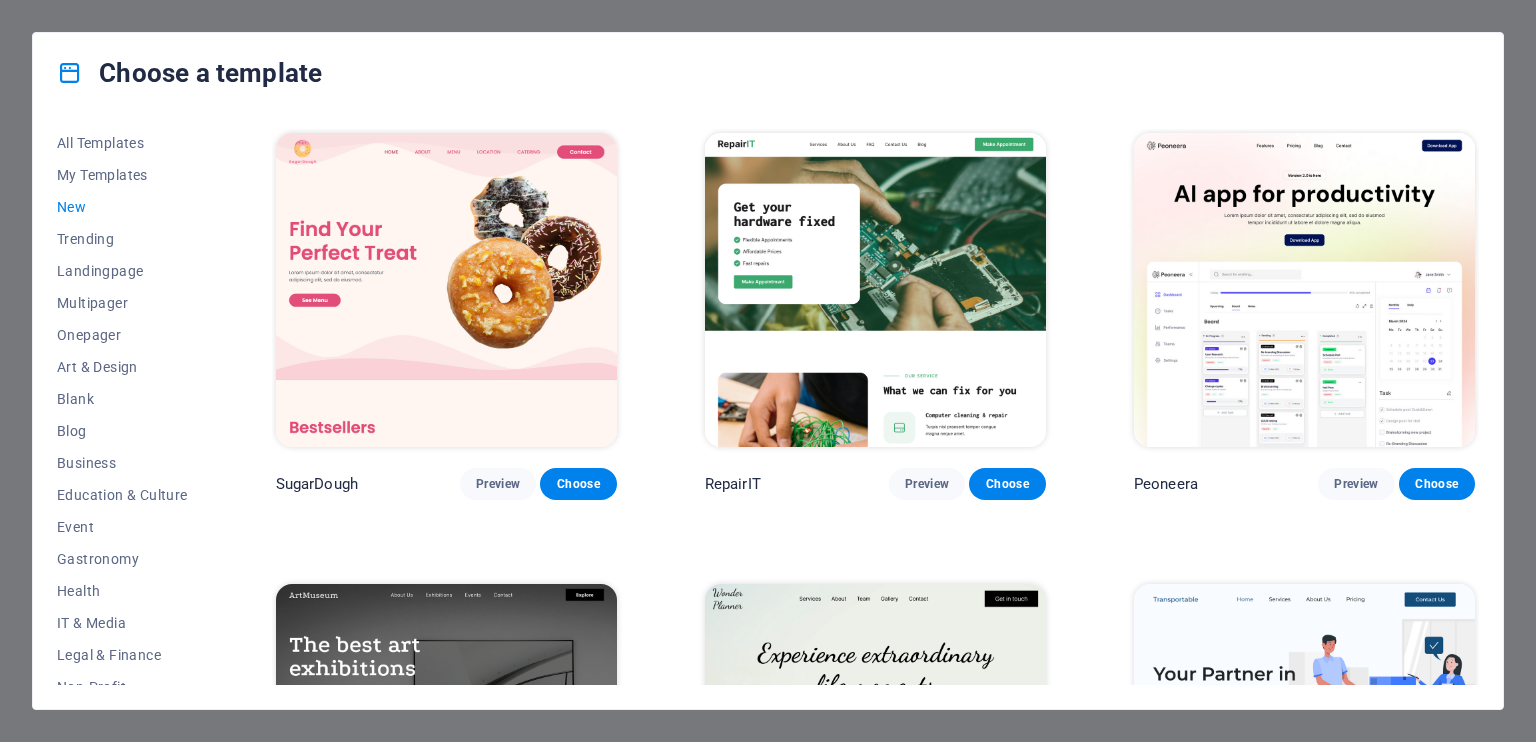 scroll, scrollTop: 0, scrollLeft: 0, axis: both 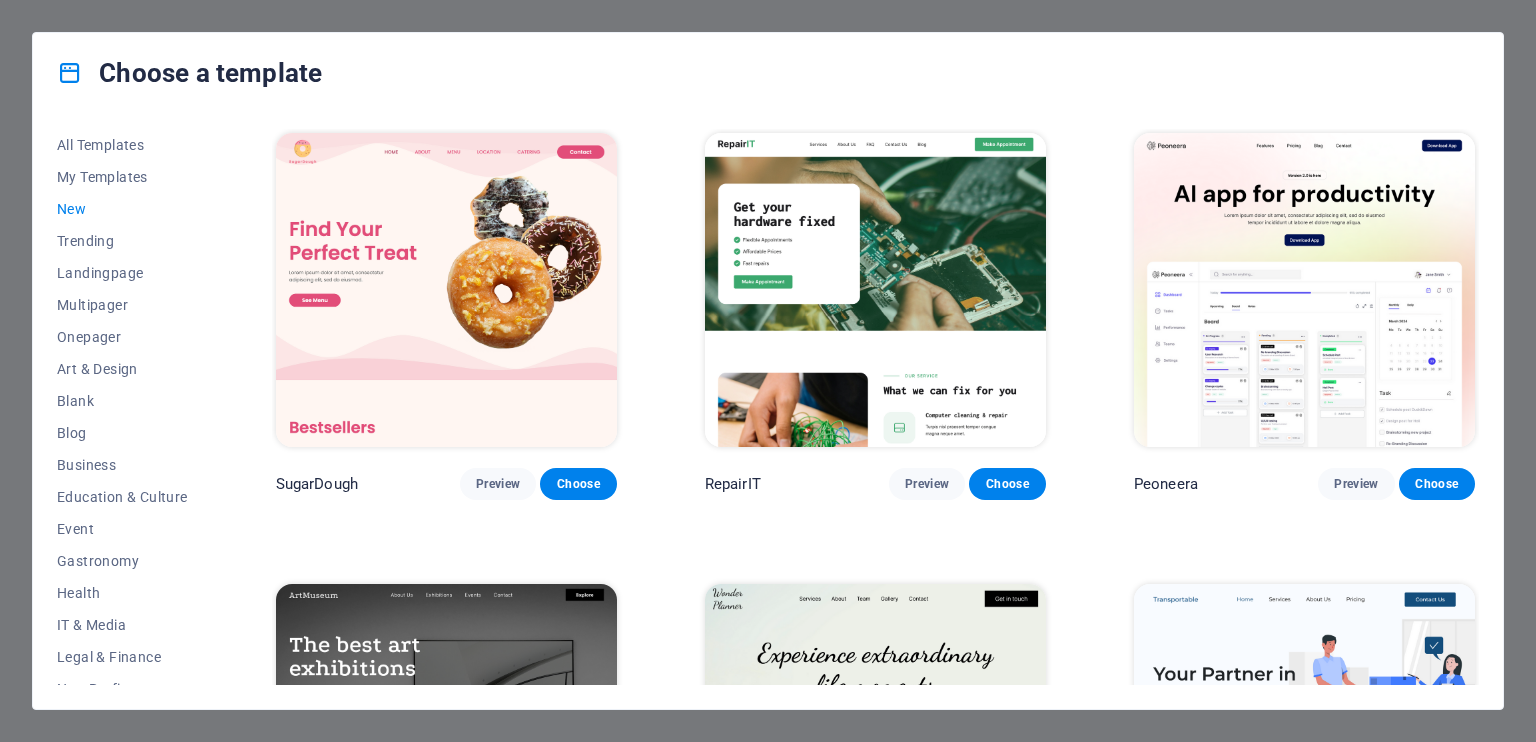 click on "New" at bounding box center [122, 209] 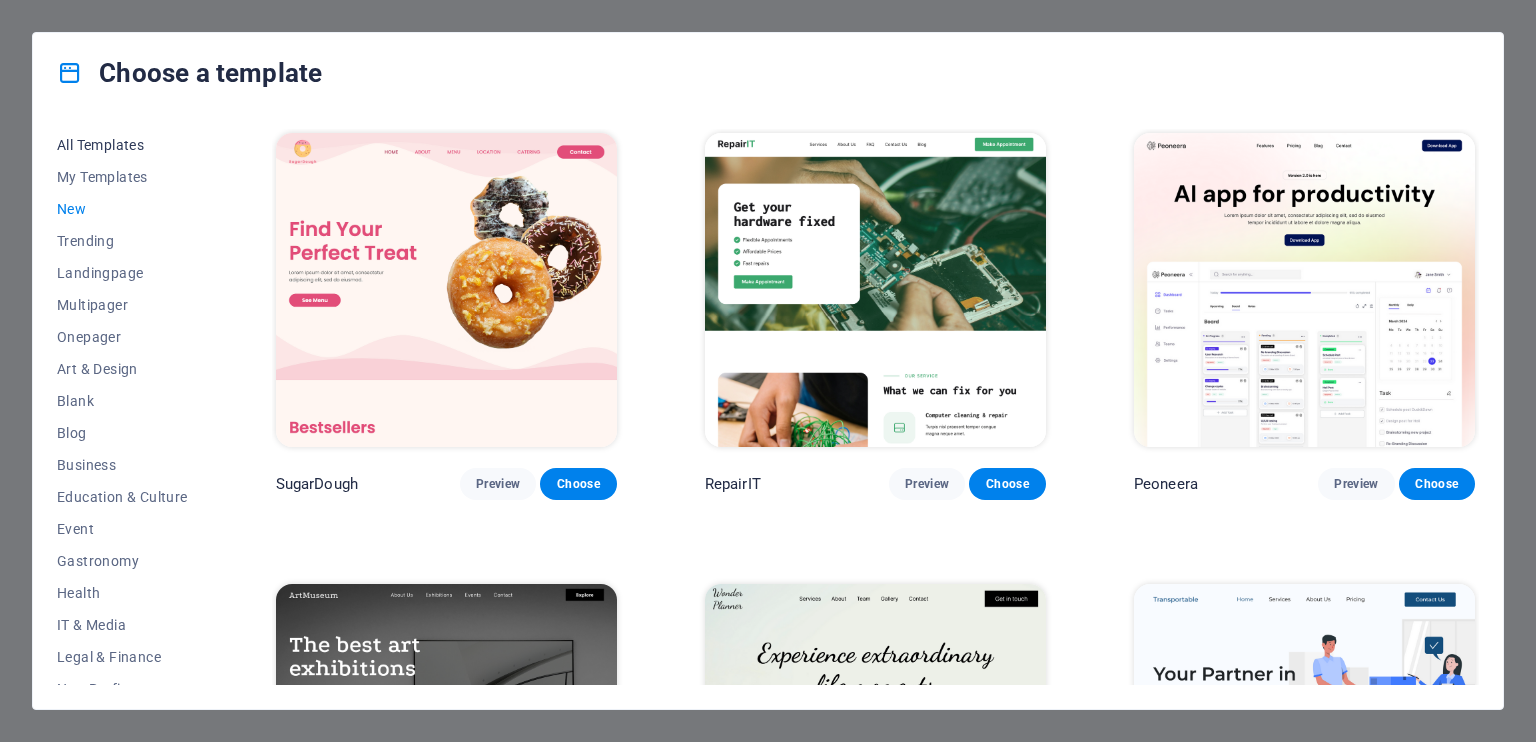 click on "All Templates" at bounding box center [122, 145] 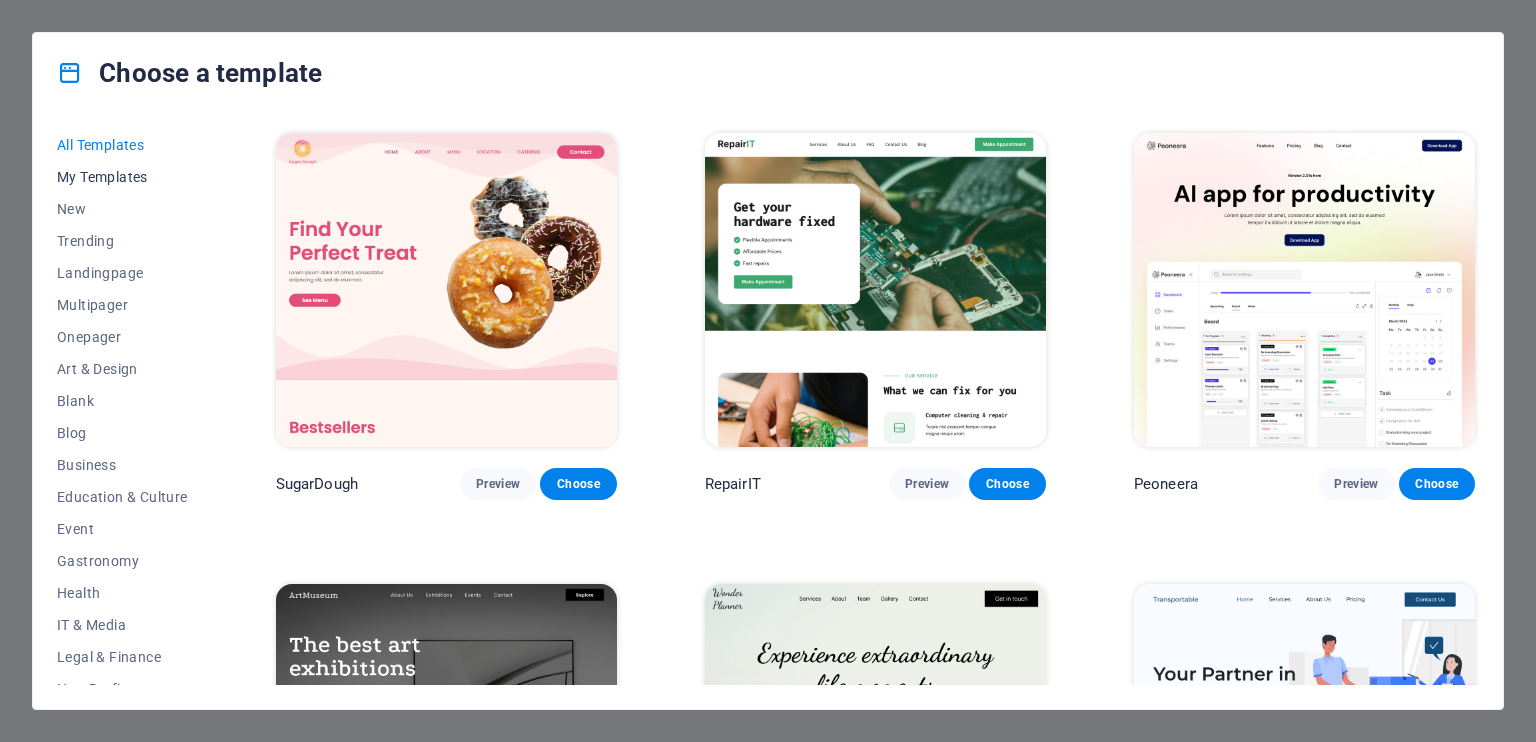 click on "My Templates" at bounding box center (122, 177) 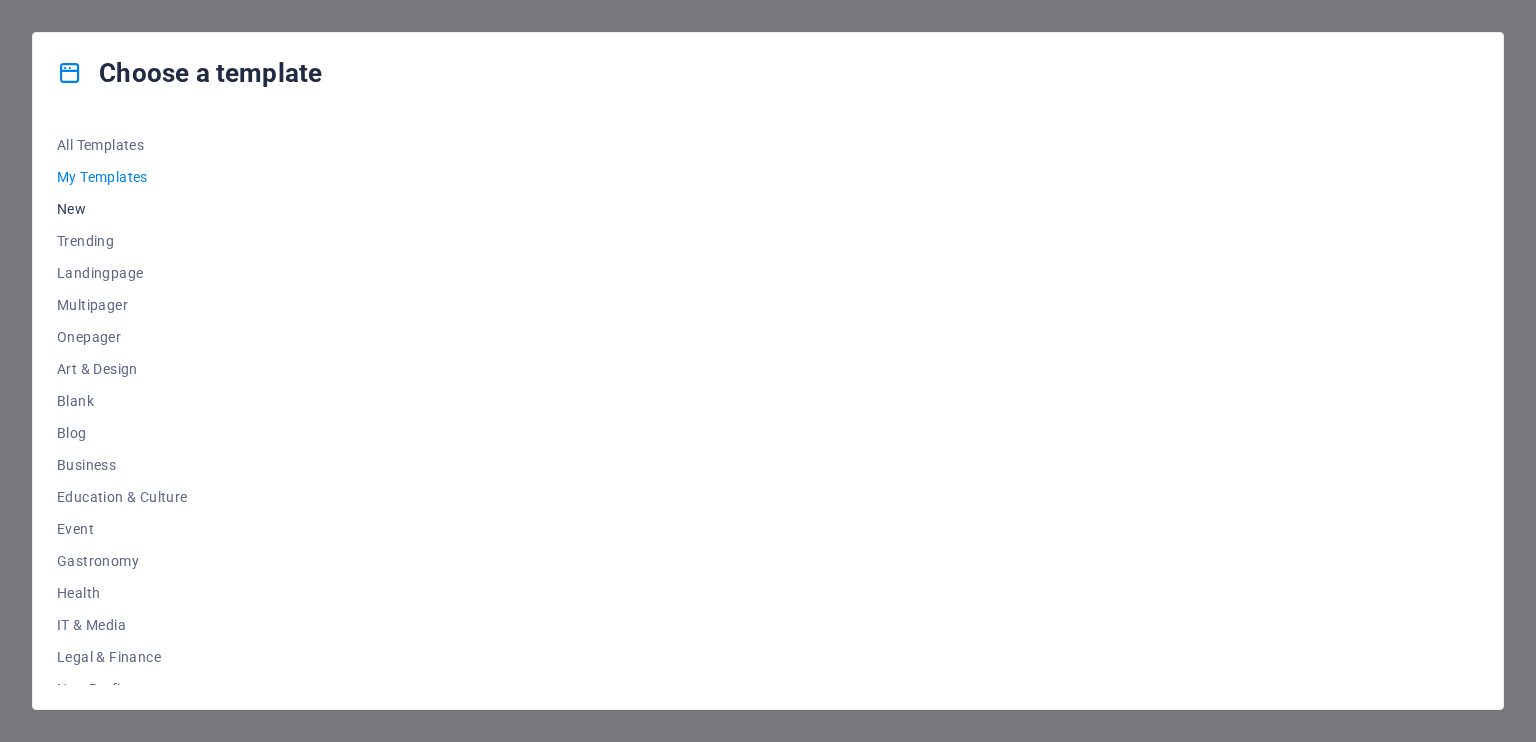 click on "New" at bounding box center [122, 209] 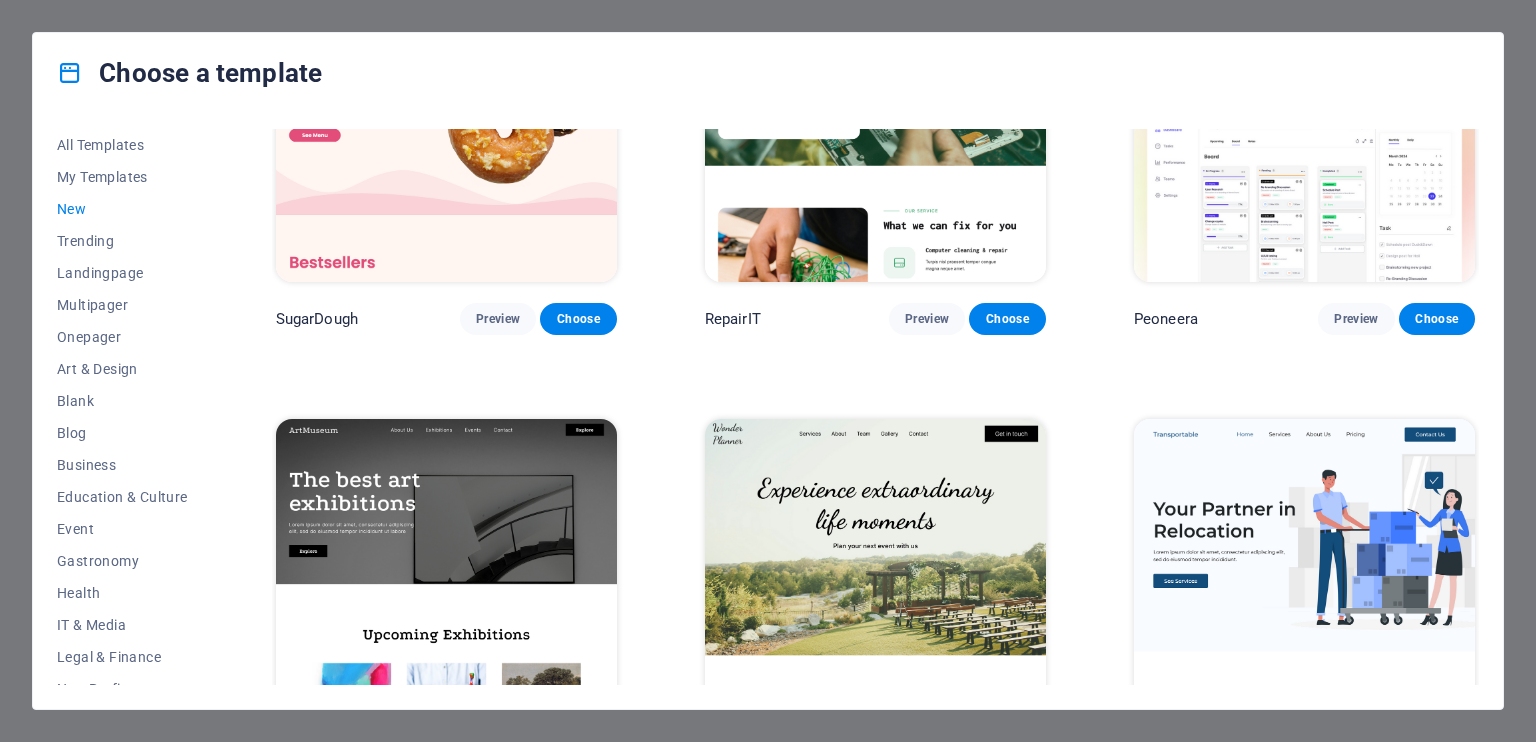 scroll, scrollTop: 0, scrollLeft: 0, axis: both 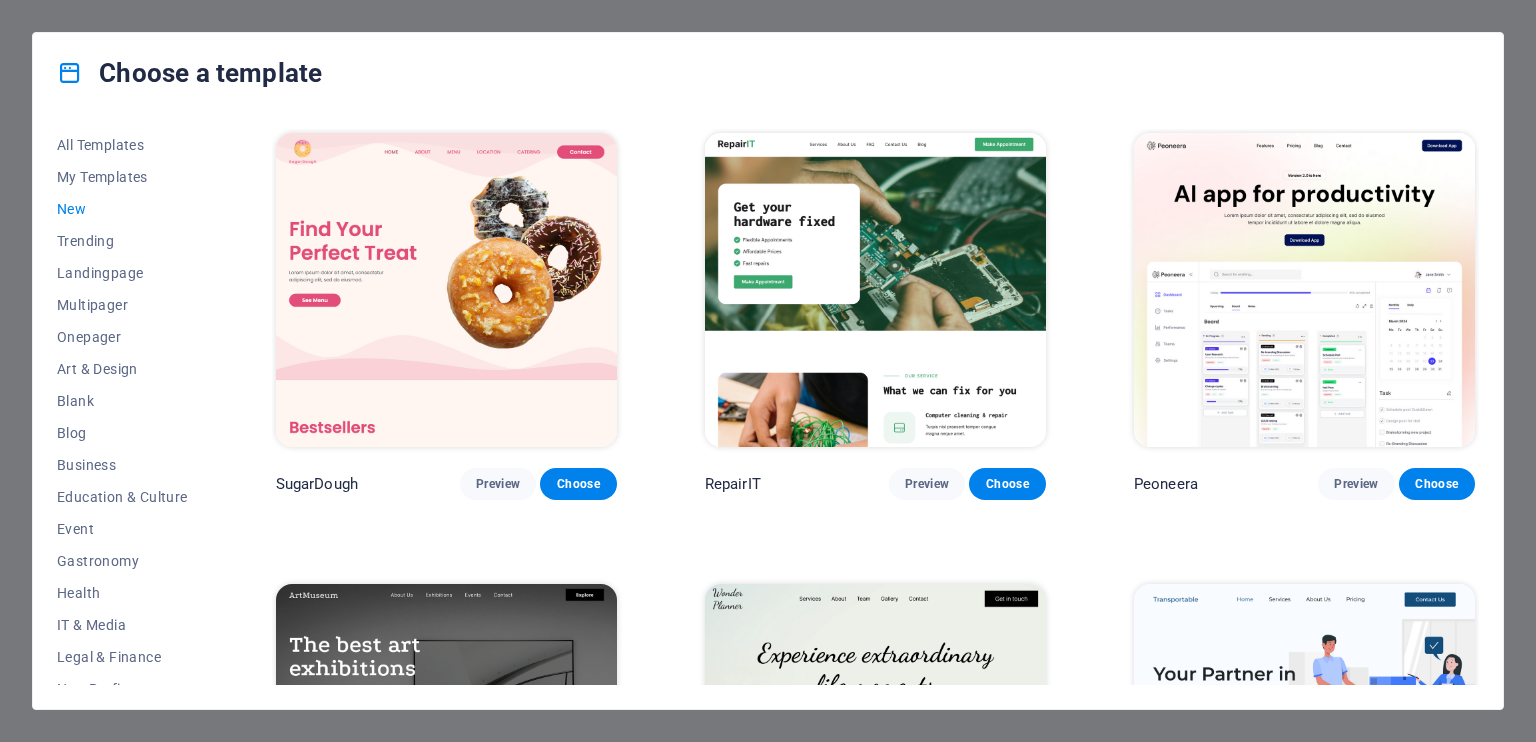 click at bounding box center (446, 290) 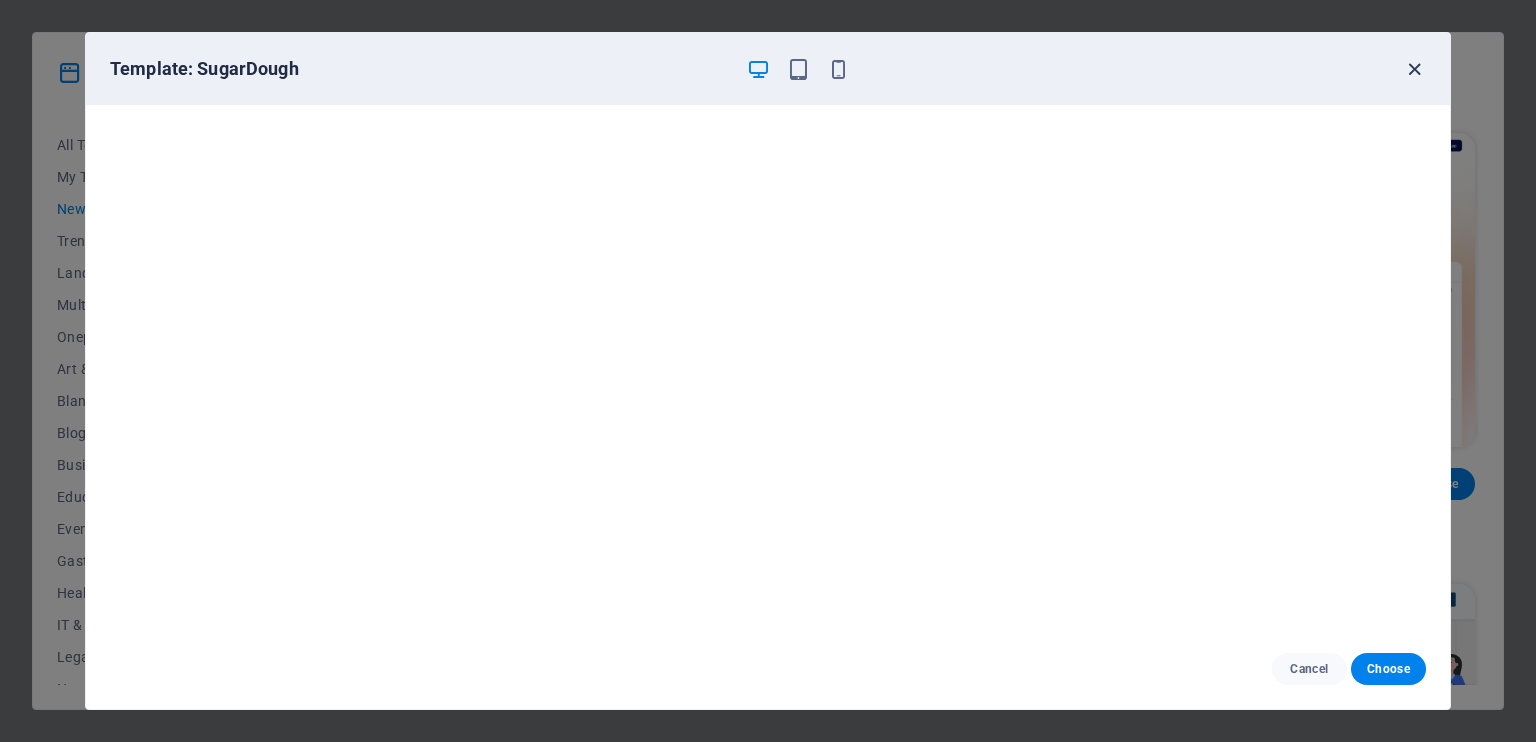 click at bounding box center (1414, 69) 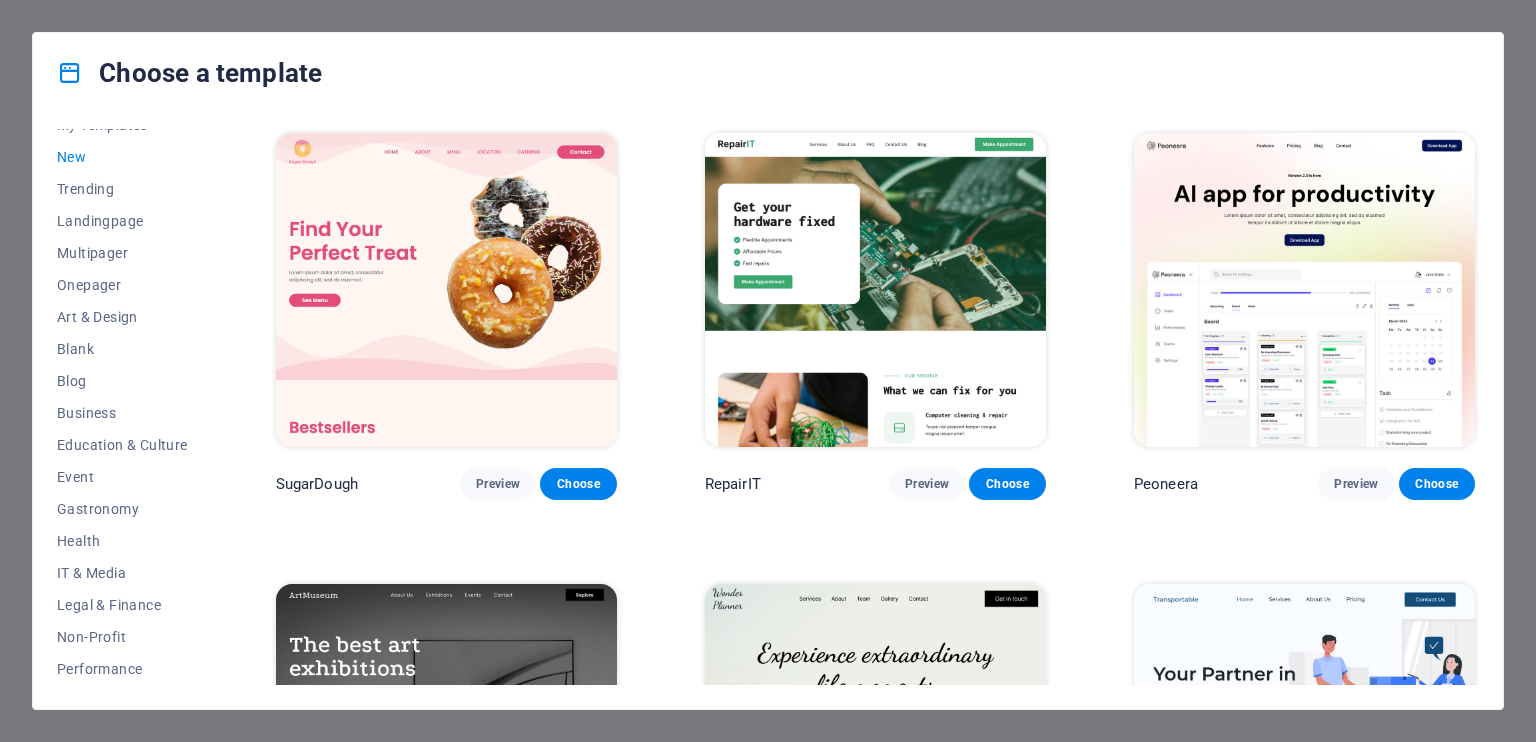 scroll, scrollTop: 243, scrollLeft: 0, axis: vertical 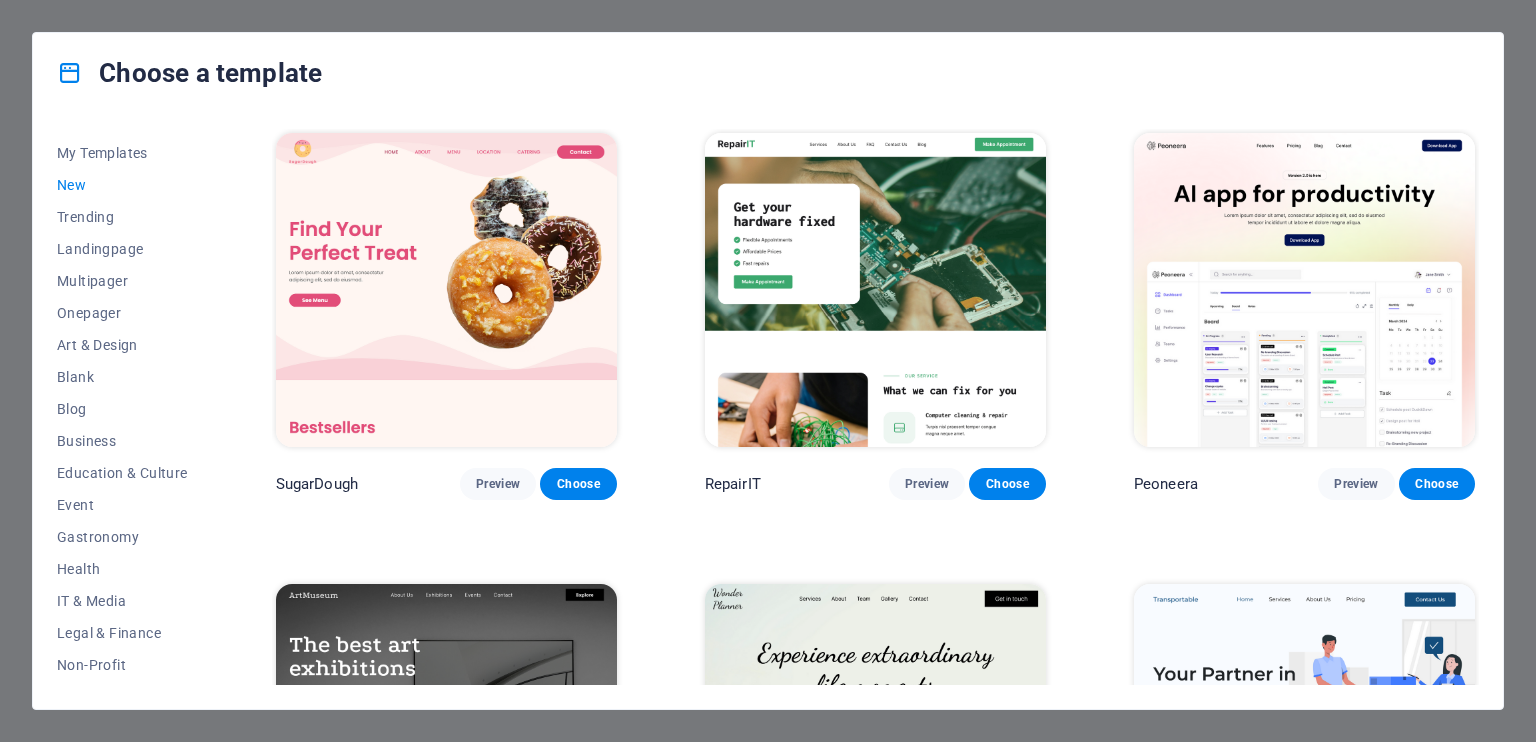 click on "All Templates My Templates New Trending Landingpage Multipager Onepager Art & Design Blank Blog Business Education & Culture Event Gastronomy Health IT & Media Legal & Finance Non-Profit Performance Portfolio Services Sports & Beauty Trades Travel Wireframe" at bounding box center [134, 407] 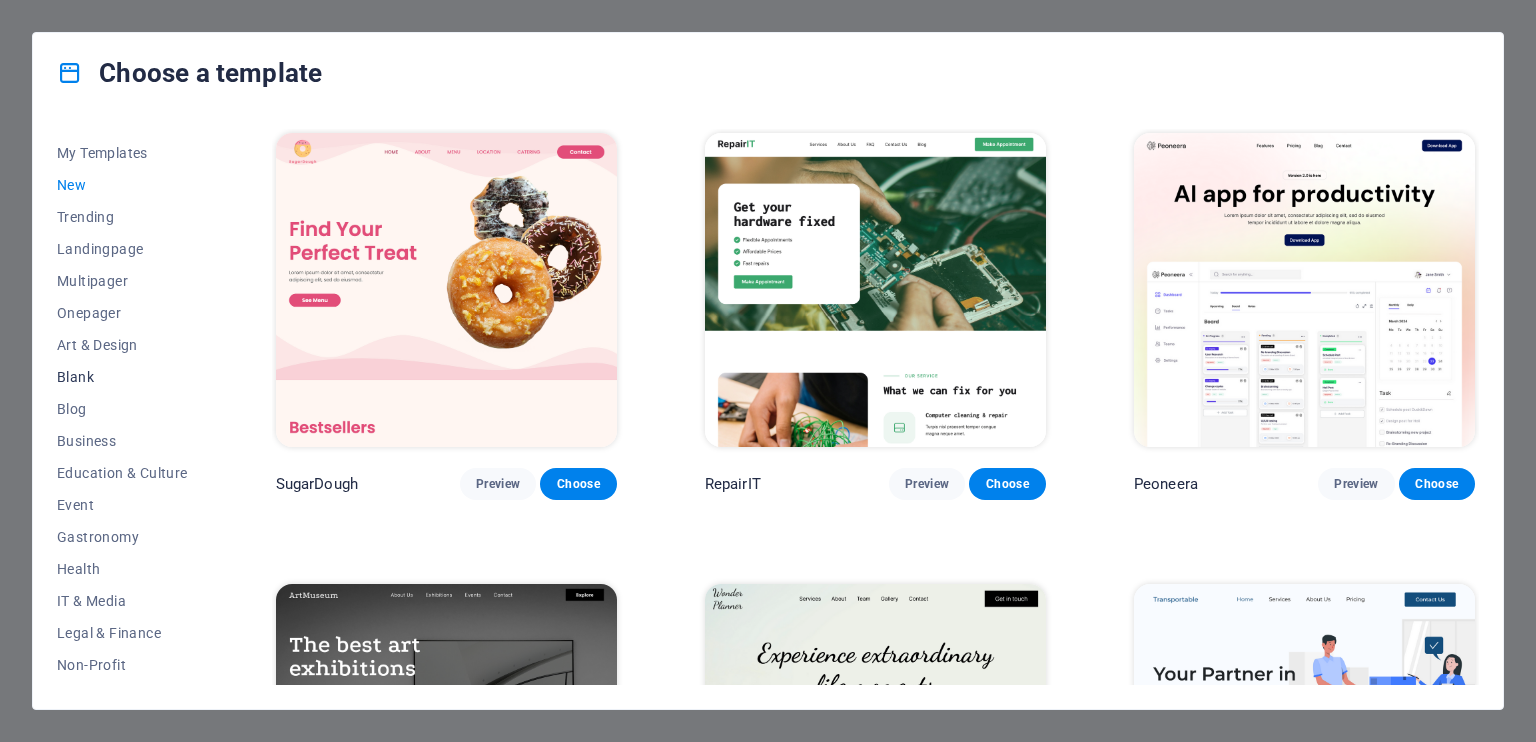 click on "Blank" at bounding box center [122, 377] 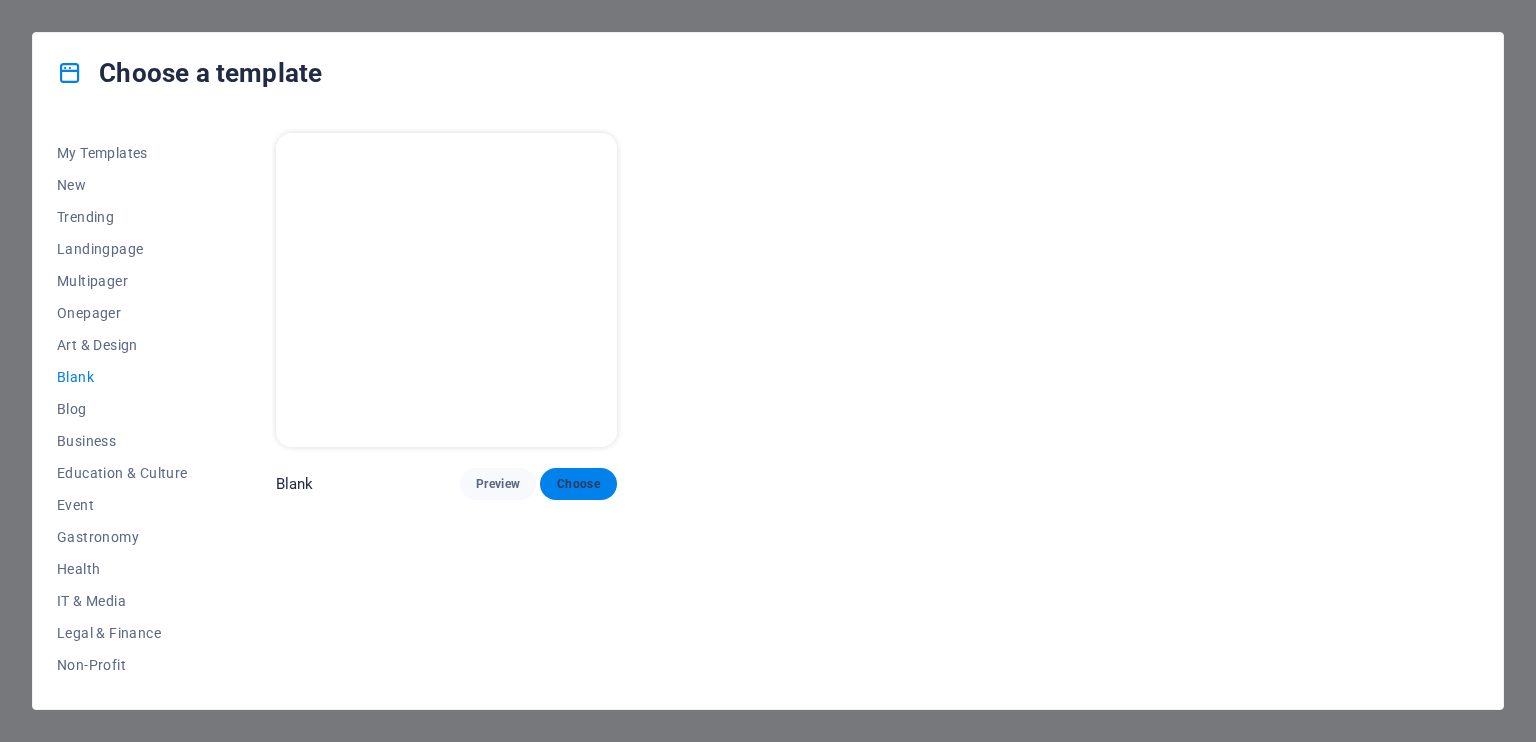 click on "Choose" at bounding box center (578, 484) 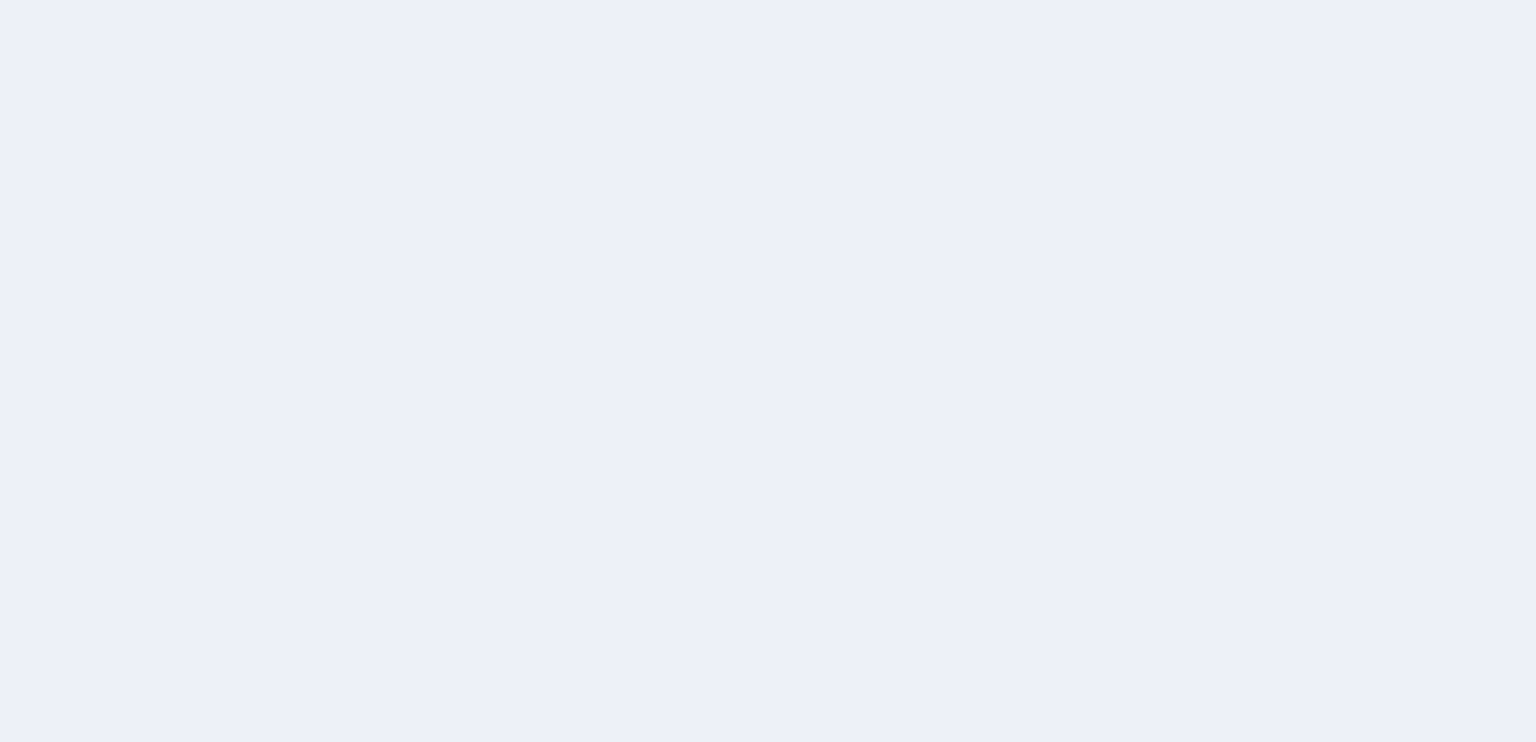 scroll, scrollTop: 0, scrollLeft: 0, axis: both 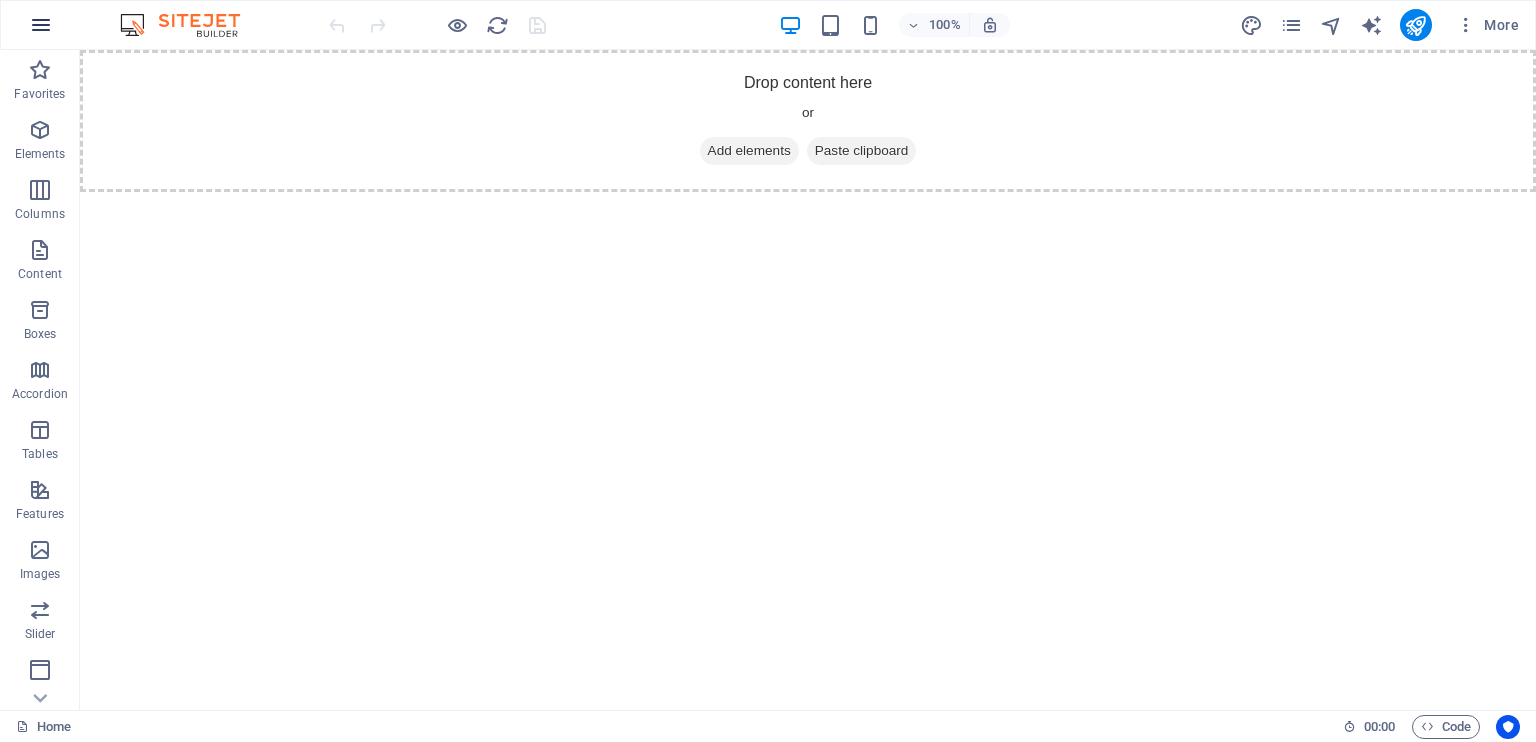 click at bounding box center (41, 25) 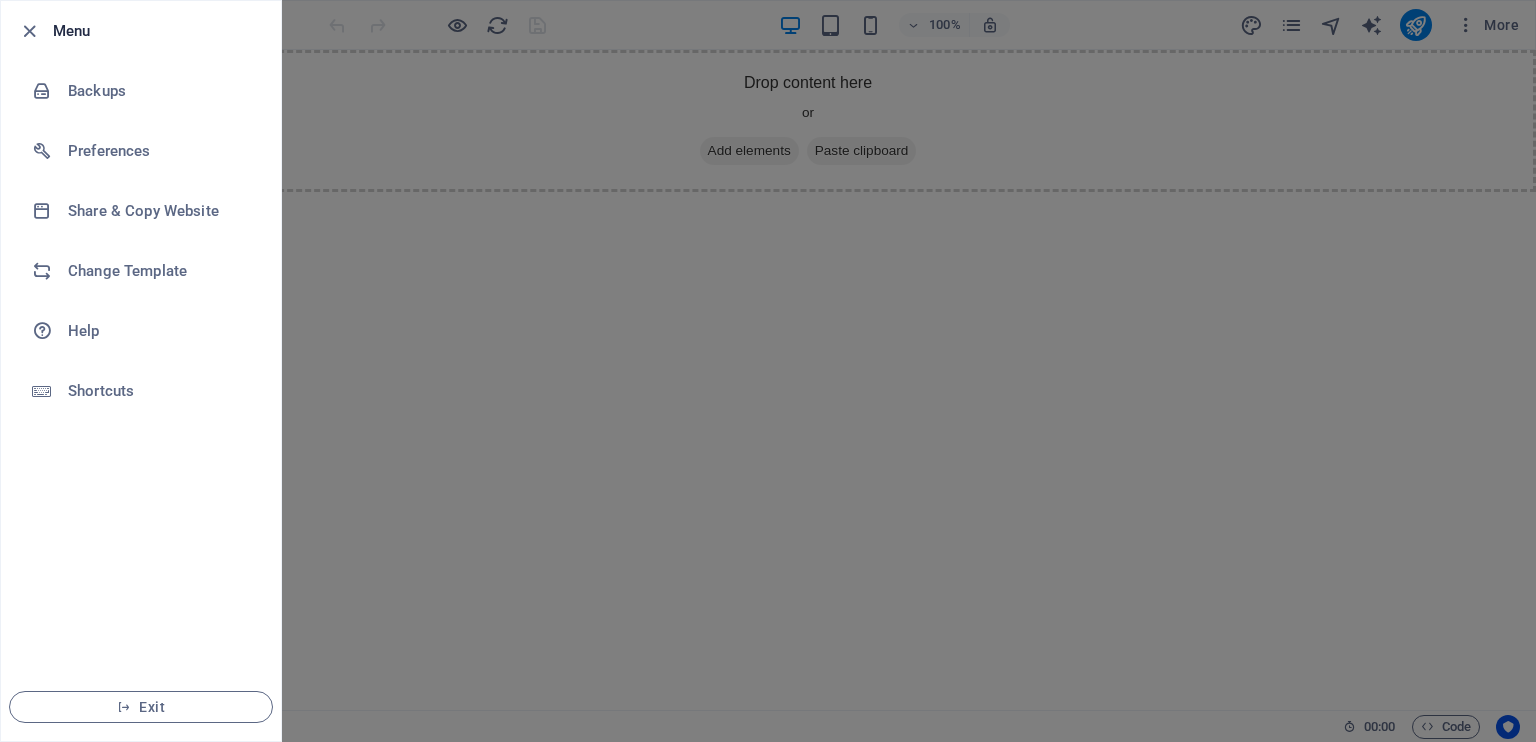 click at bounding box center (768, 371) 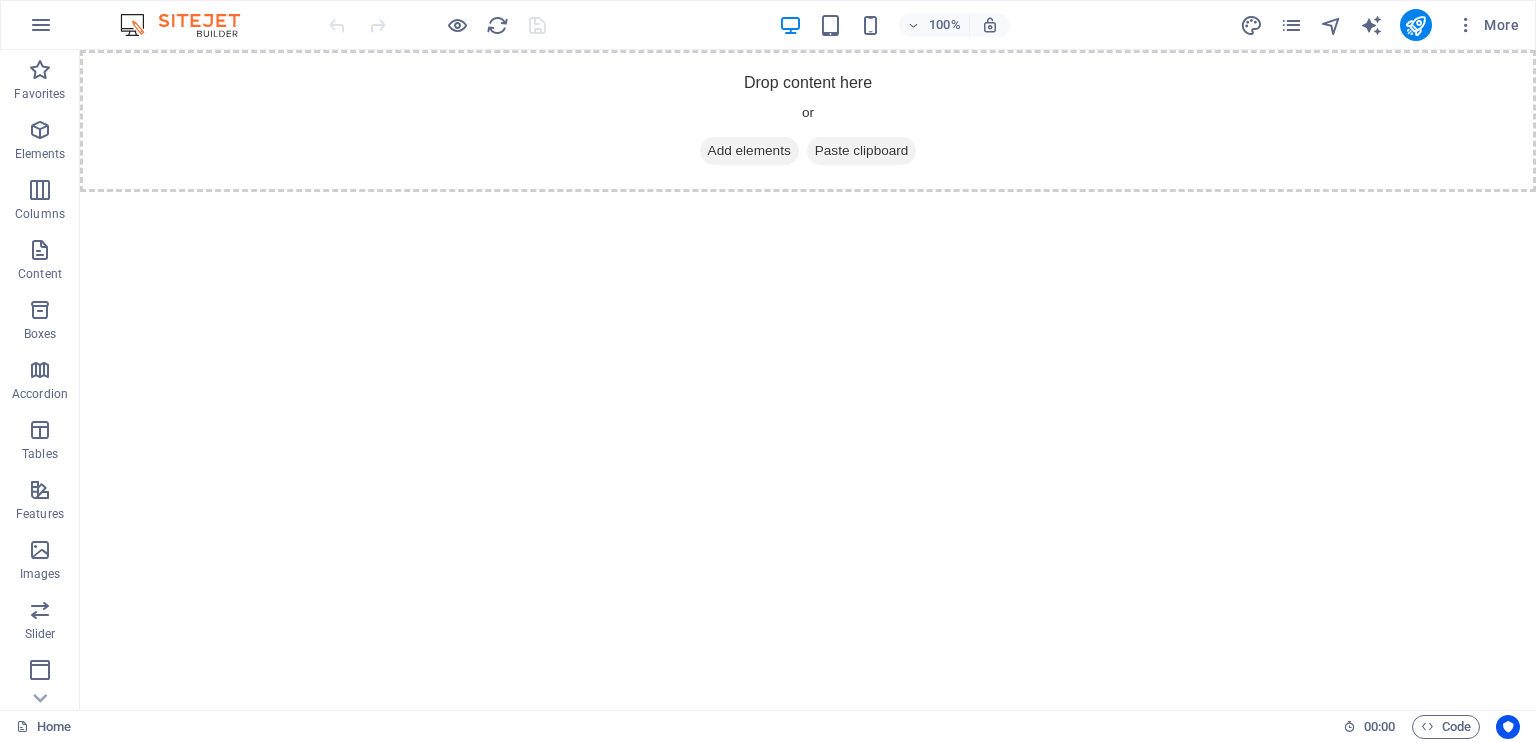 click on "Skip to main content
Drop content here or  Add elements  Paste clipboard" at bounding box center (808, 121) 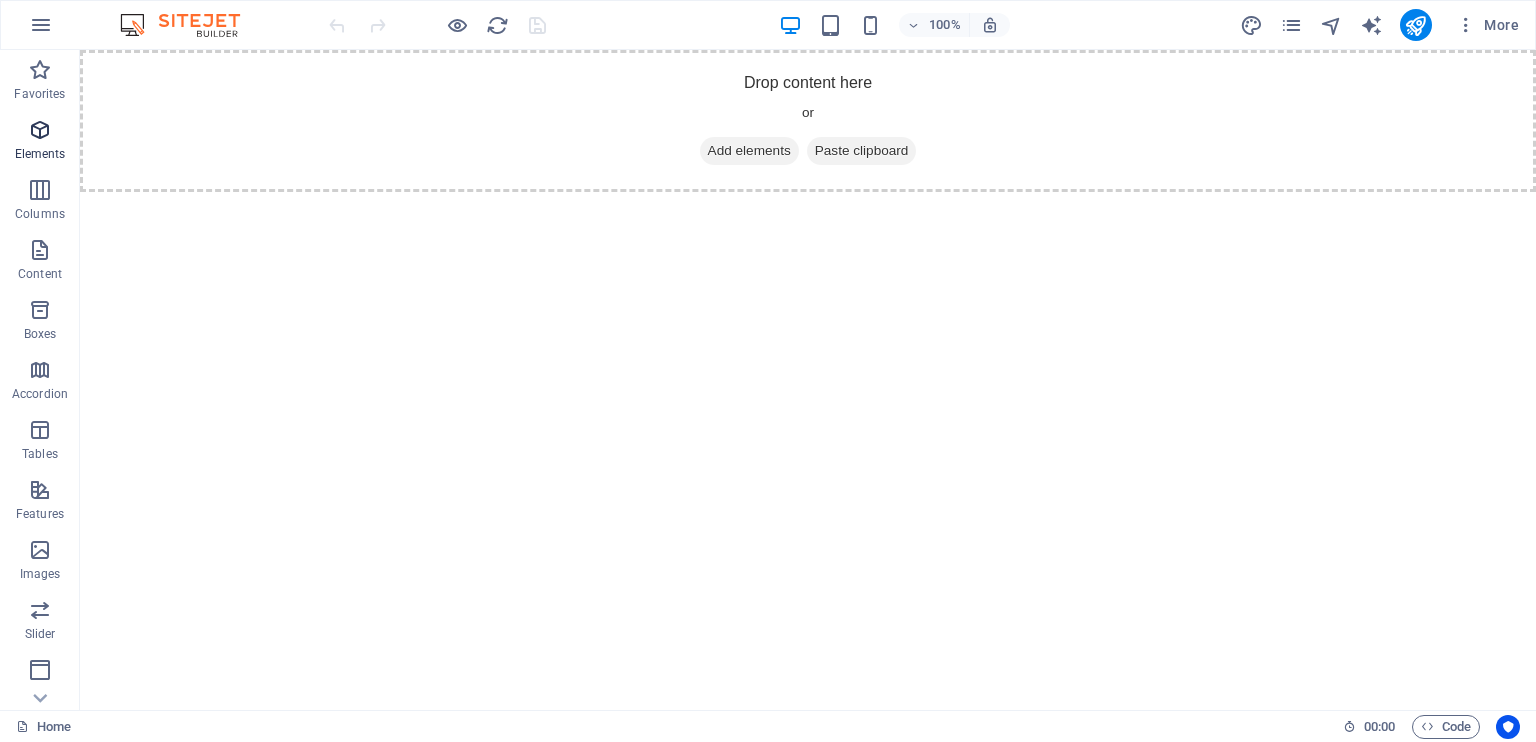 click at bounding box center [40, 130] 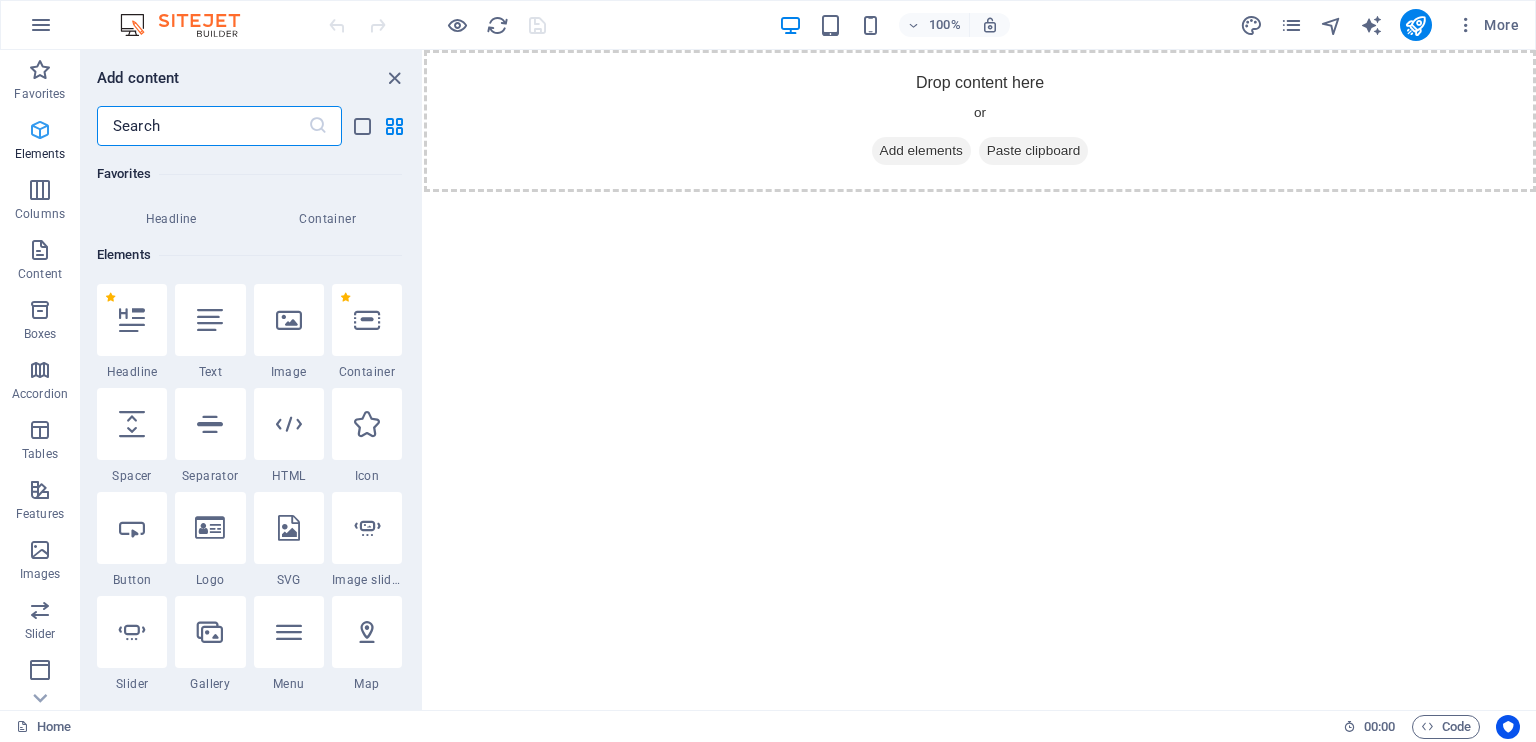 scroll, scrollTop: 212, scrollLeft: 0, axis: vertical 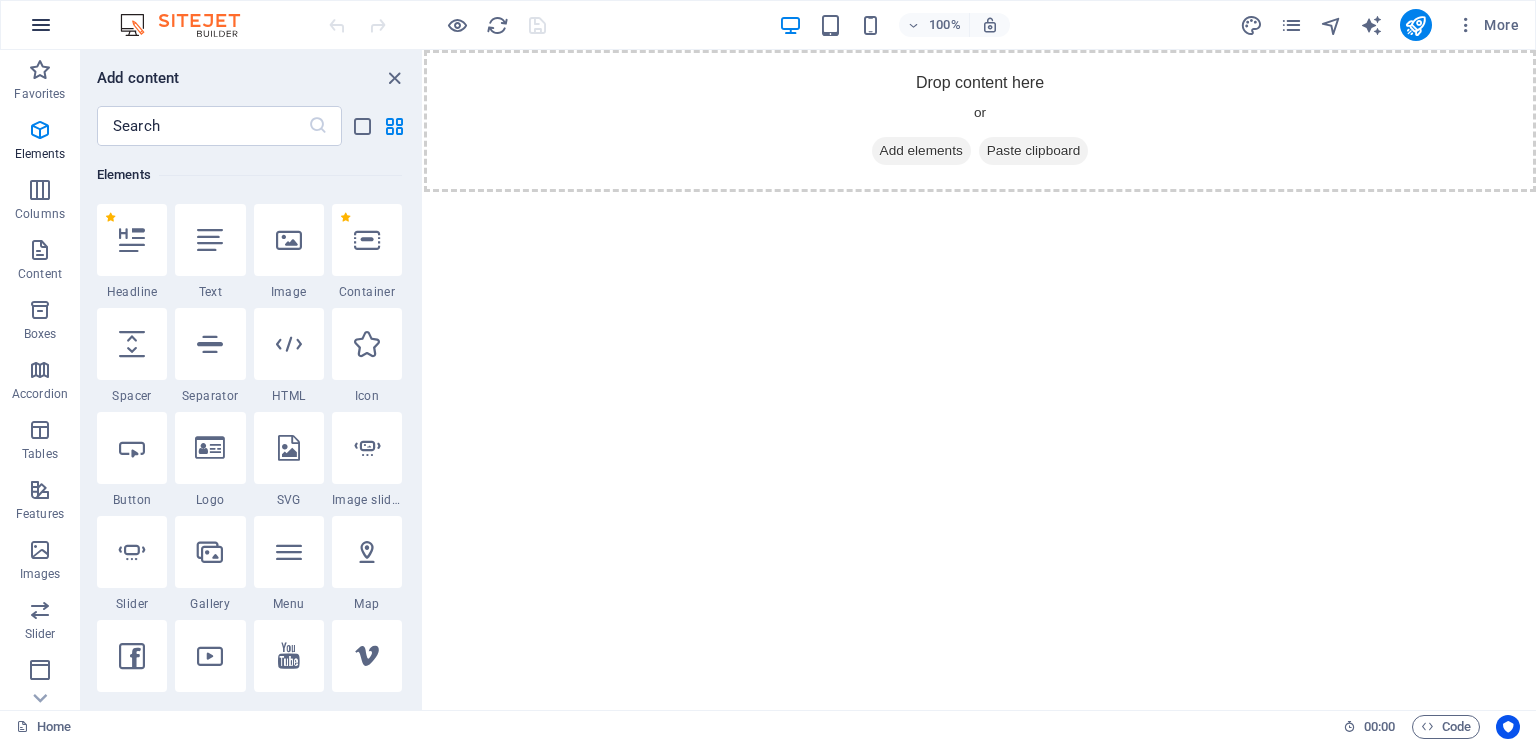 click at bounding box center (41, 25) 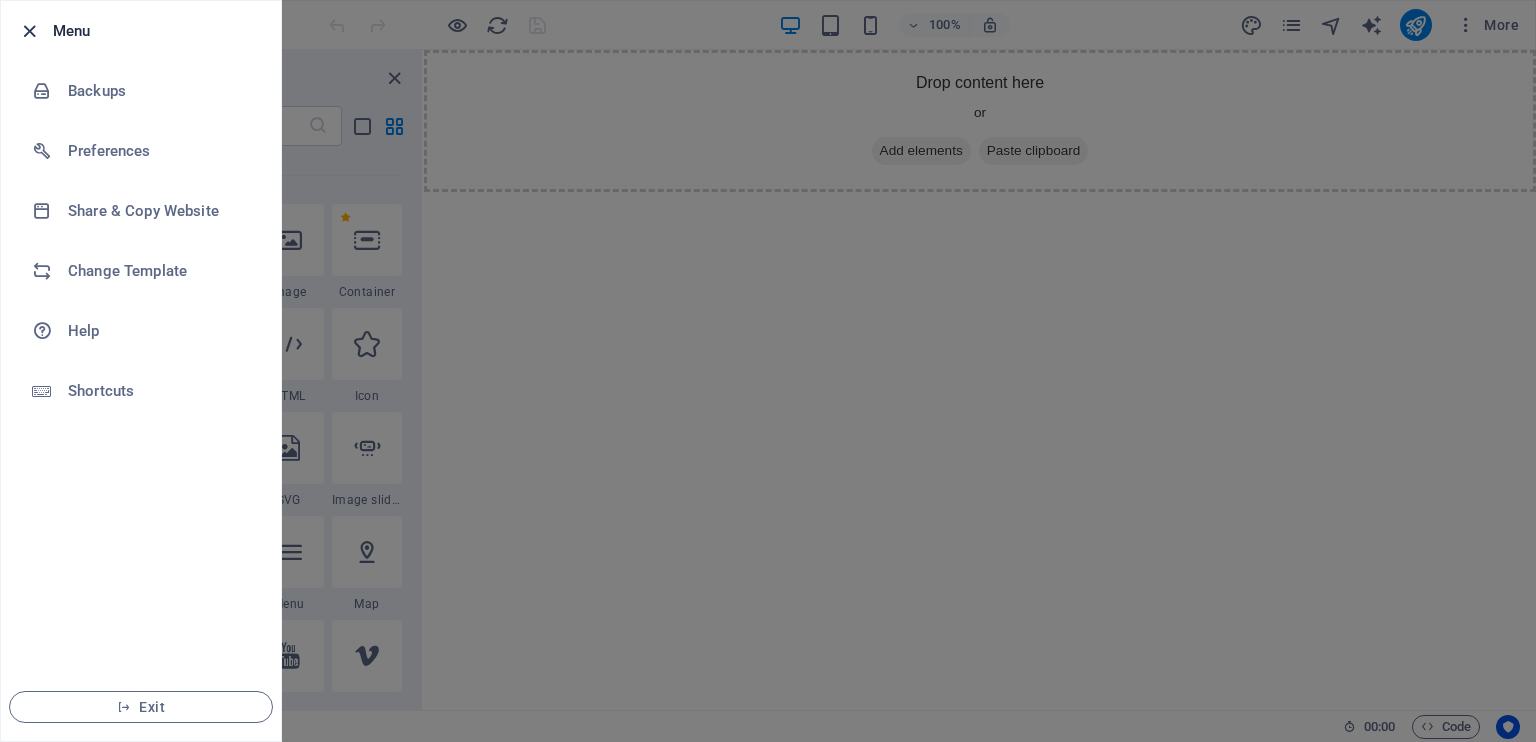 click at bounding box center [29, 31] 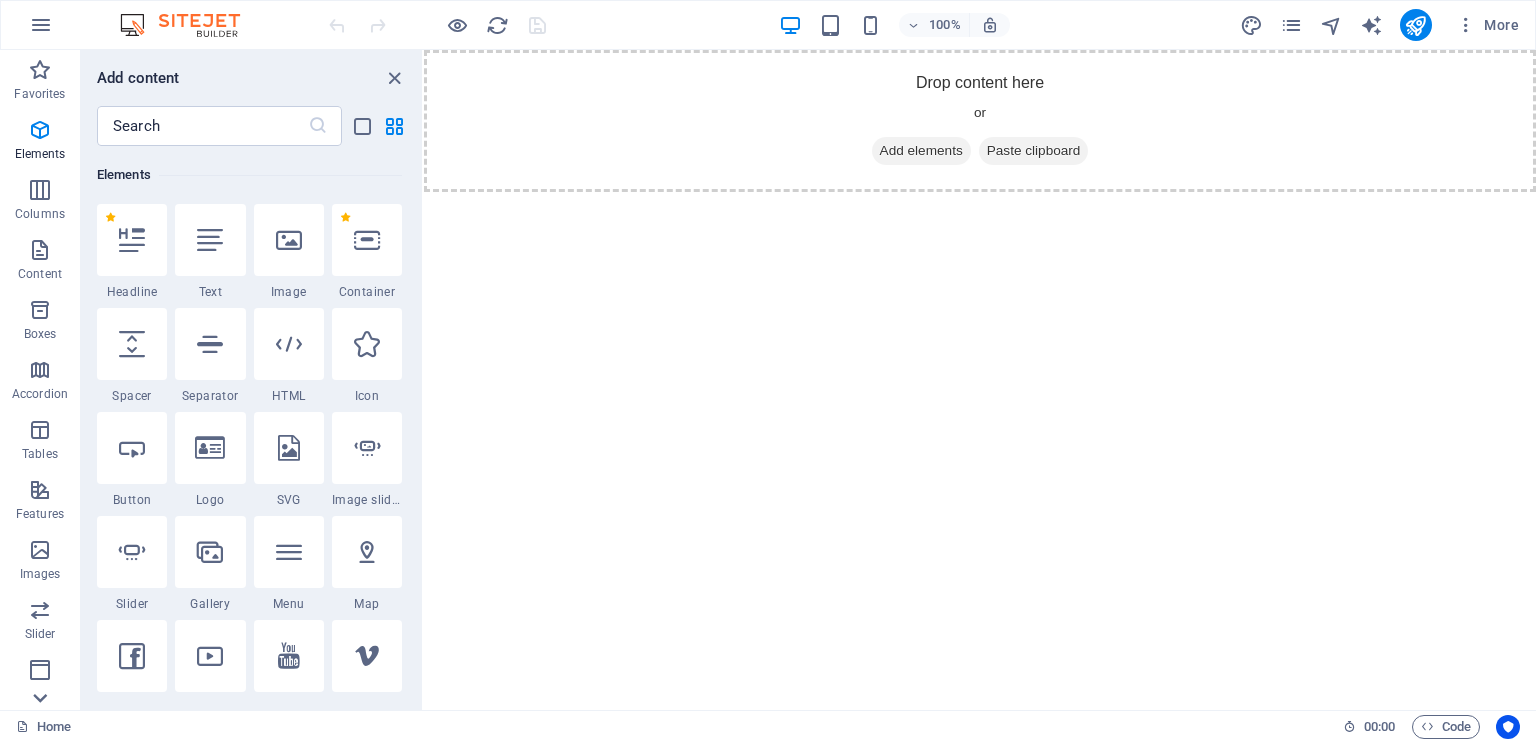 click 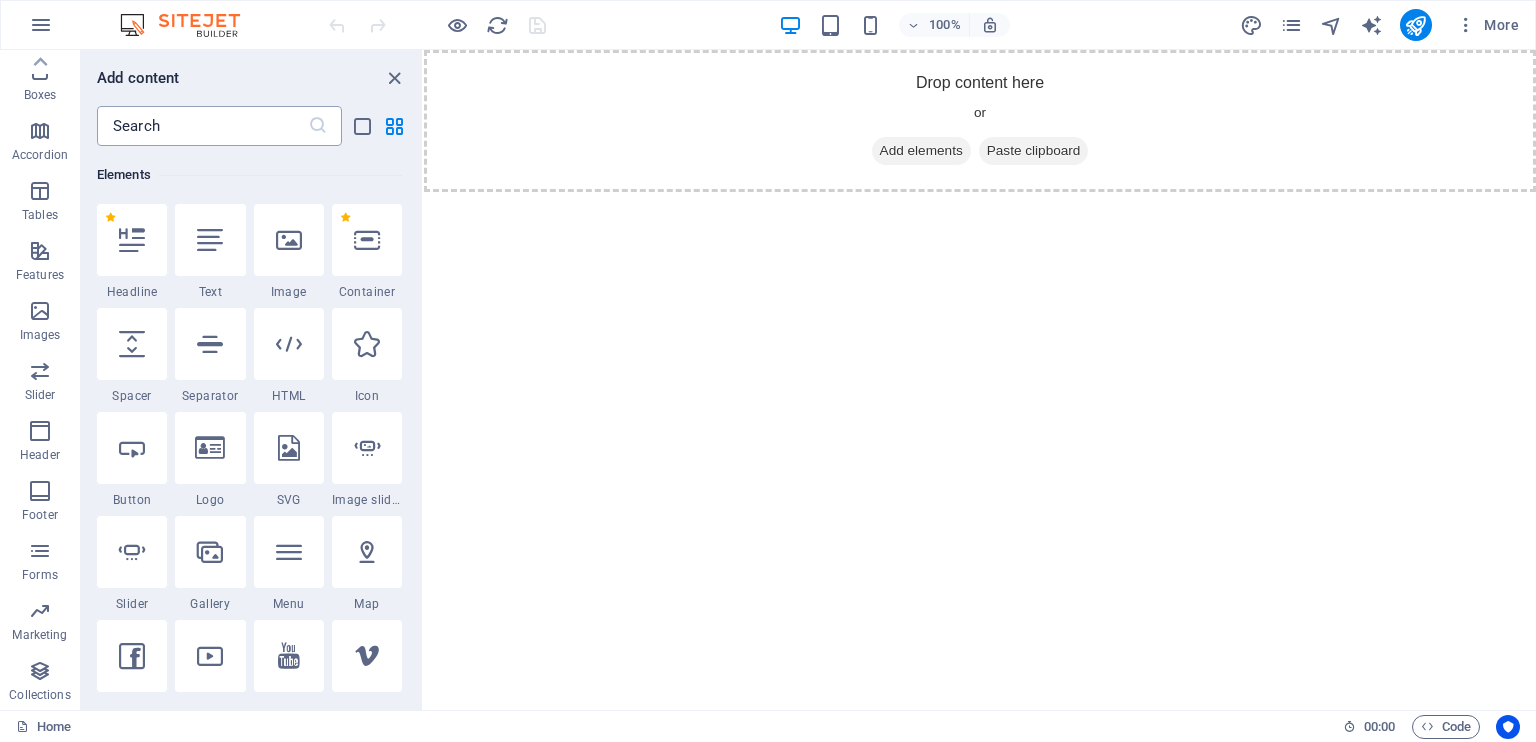 click at bounding box center (202, 126) 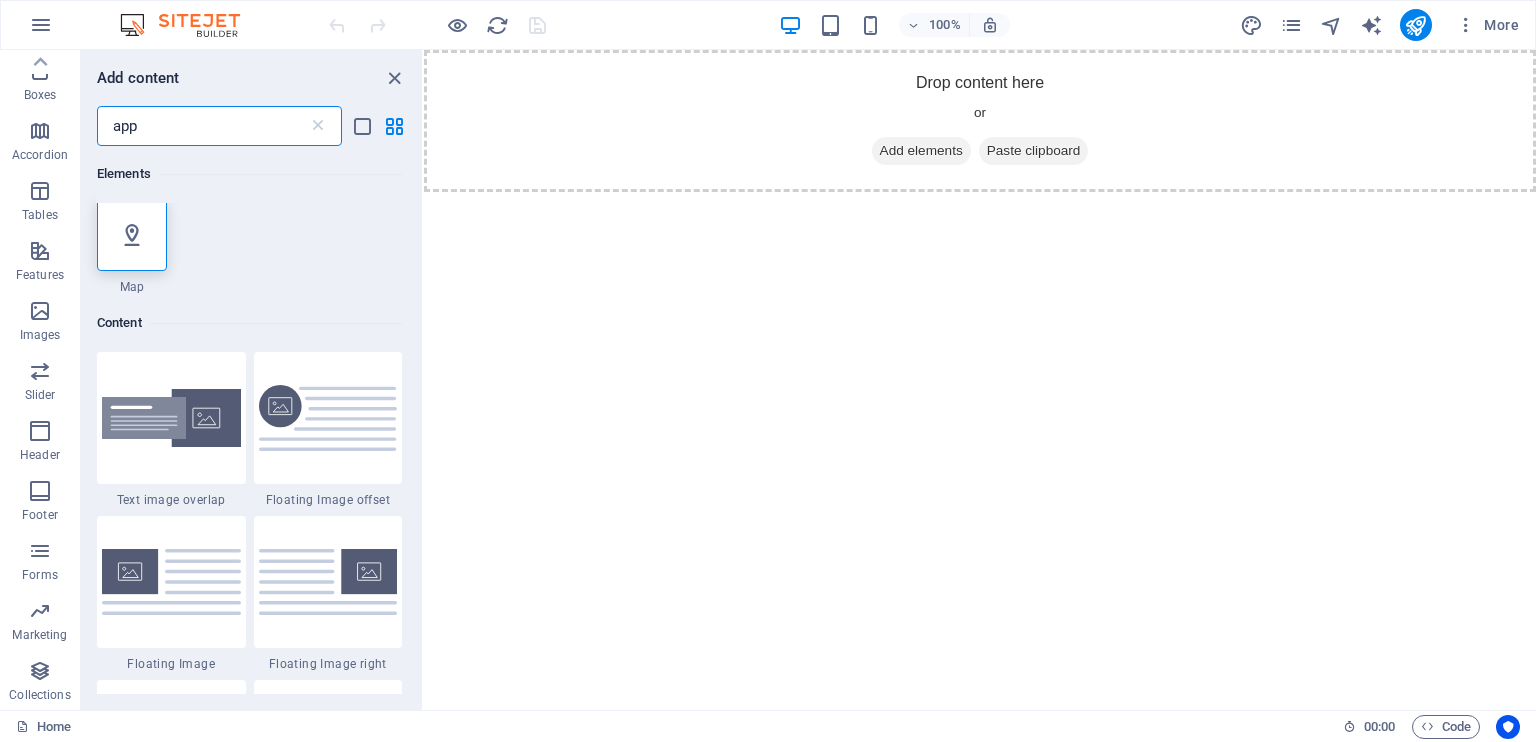 scroll, scrollTop: 0, scrollLeft: 0, axis: both 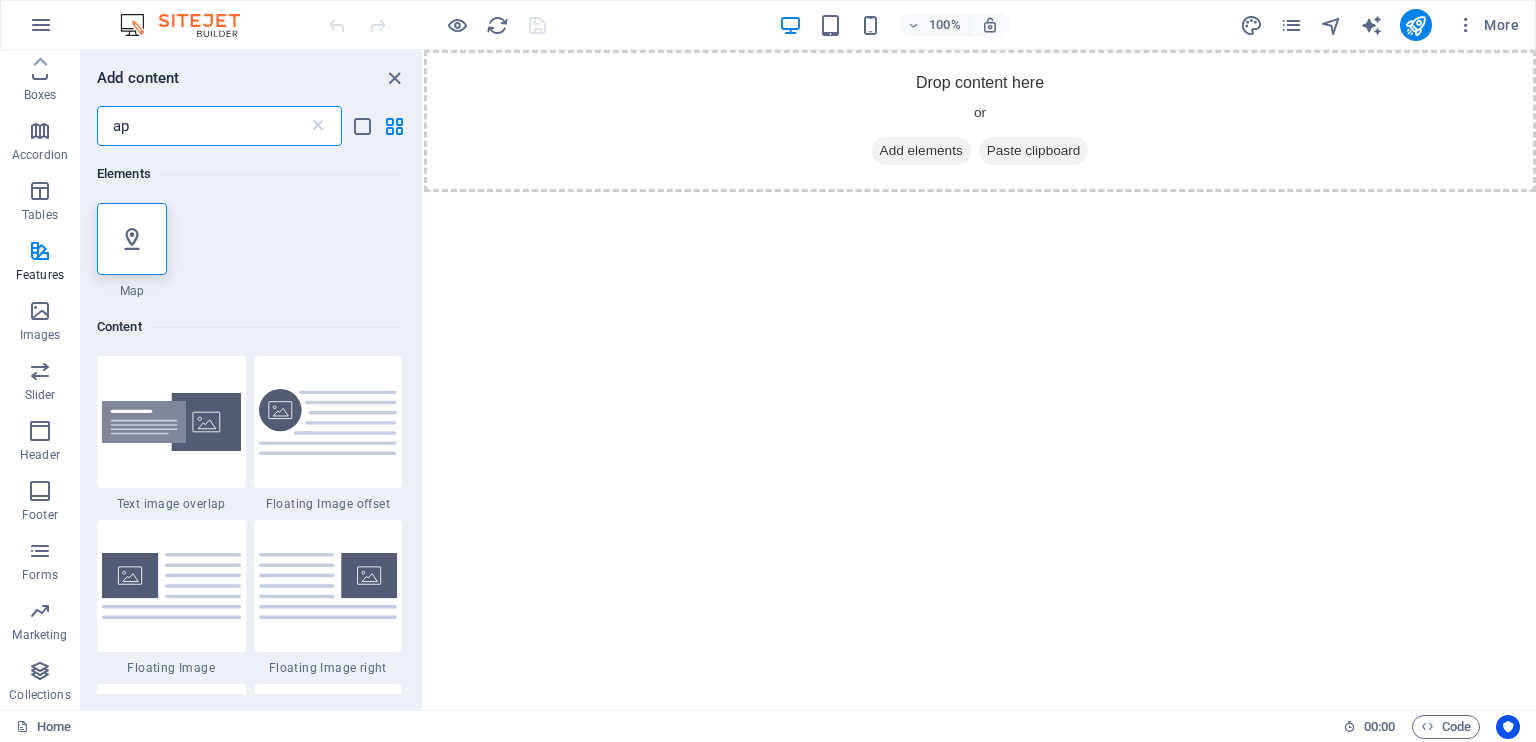 type on "a" 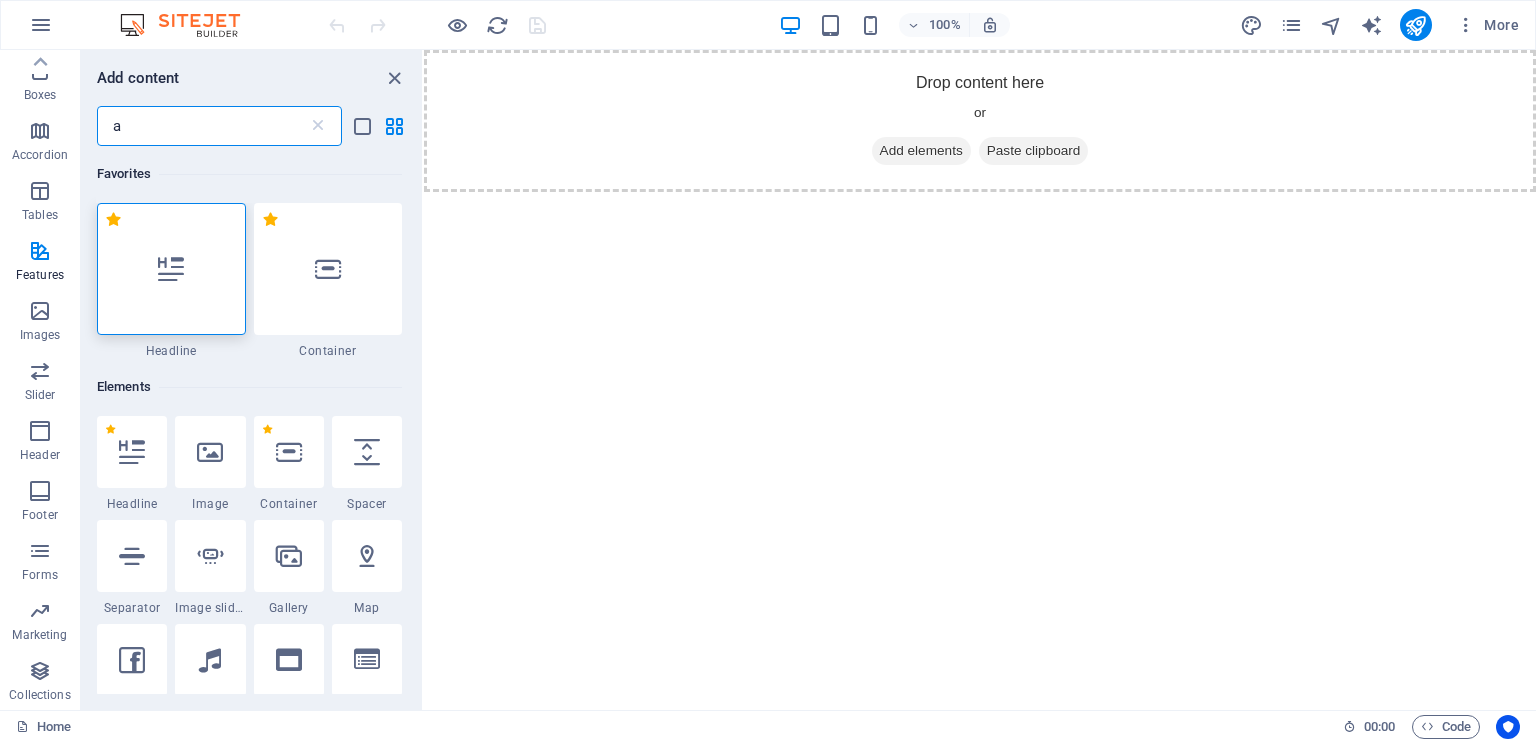 type 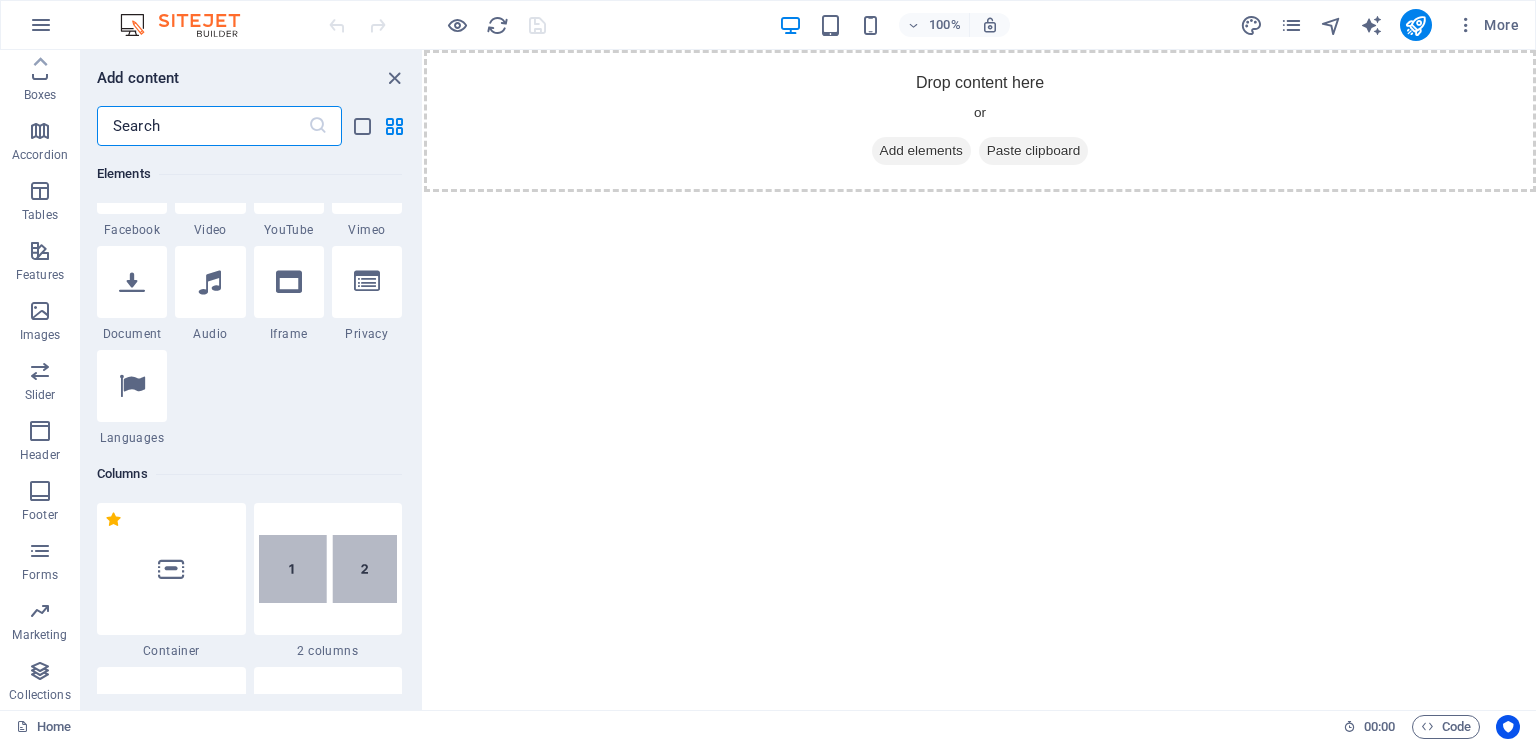 scroll, scrollTop: 0, scrollLeft: 0, axis: both 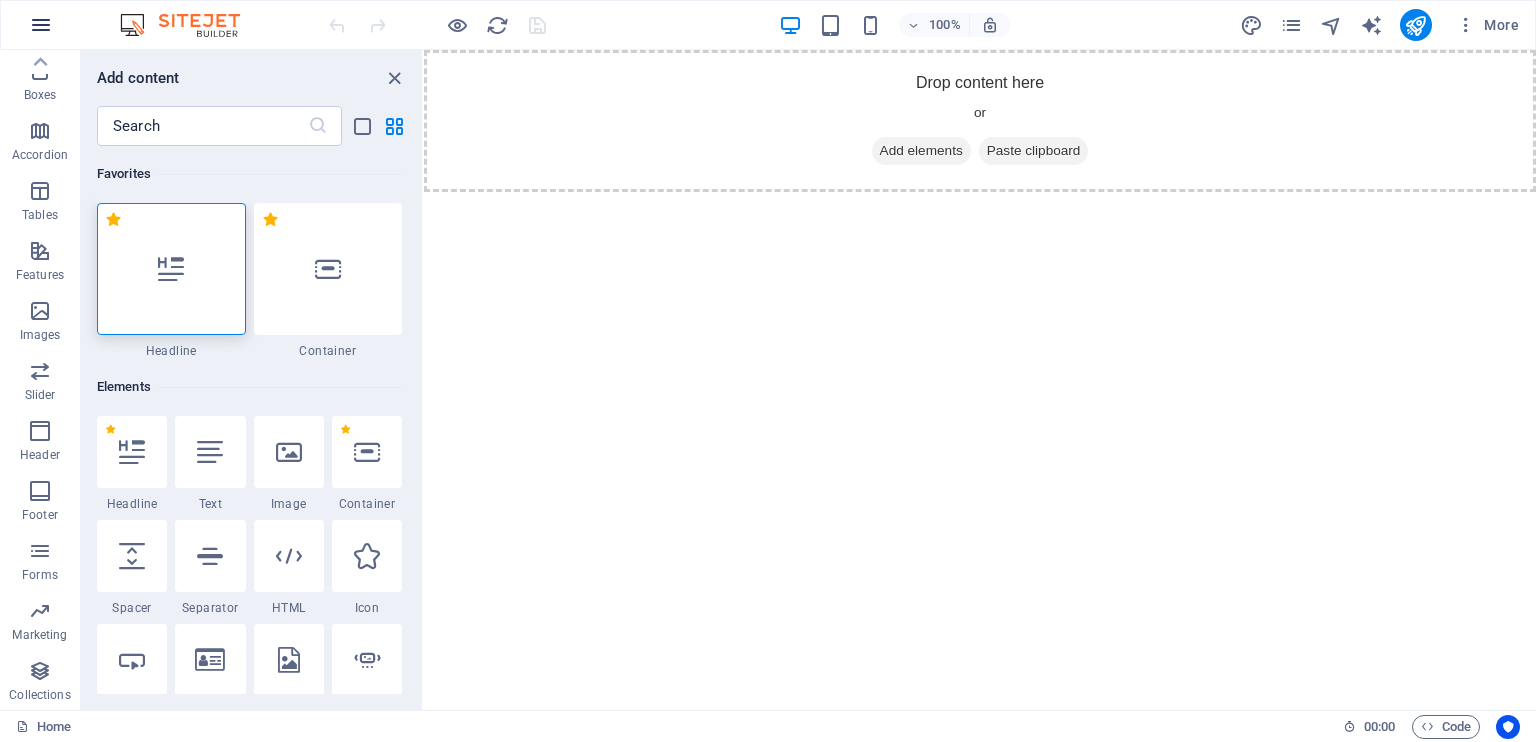 click at bounding box center (41, 25) 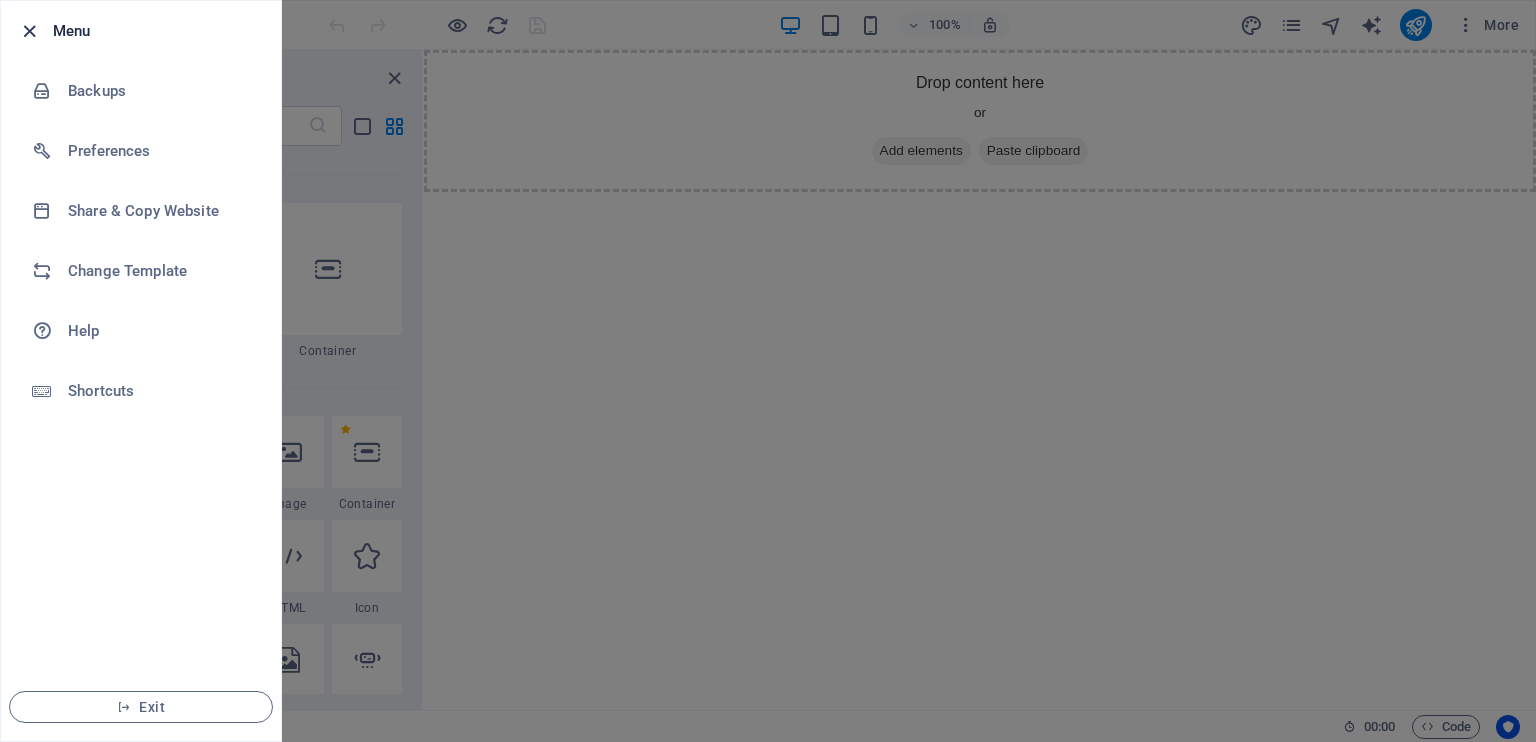 click at bounding box center (29, 31) 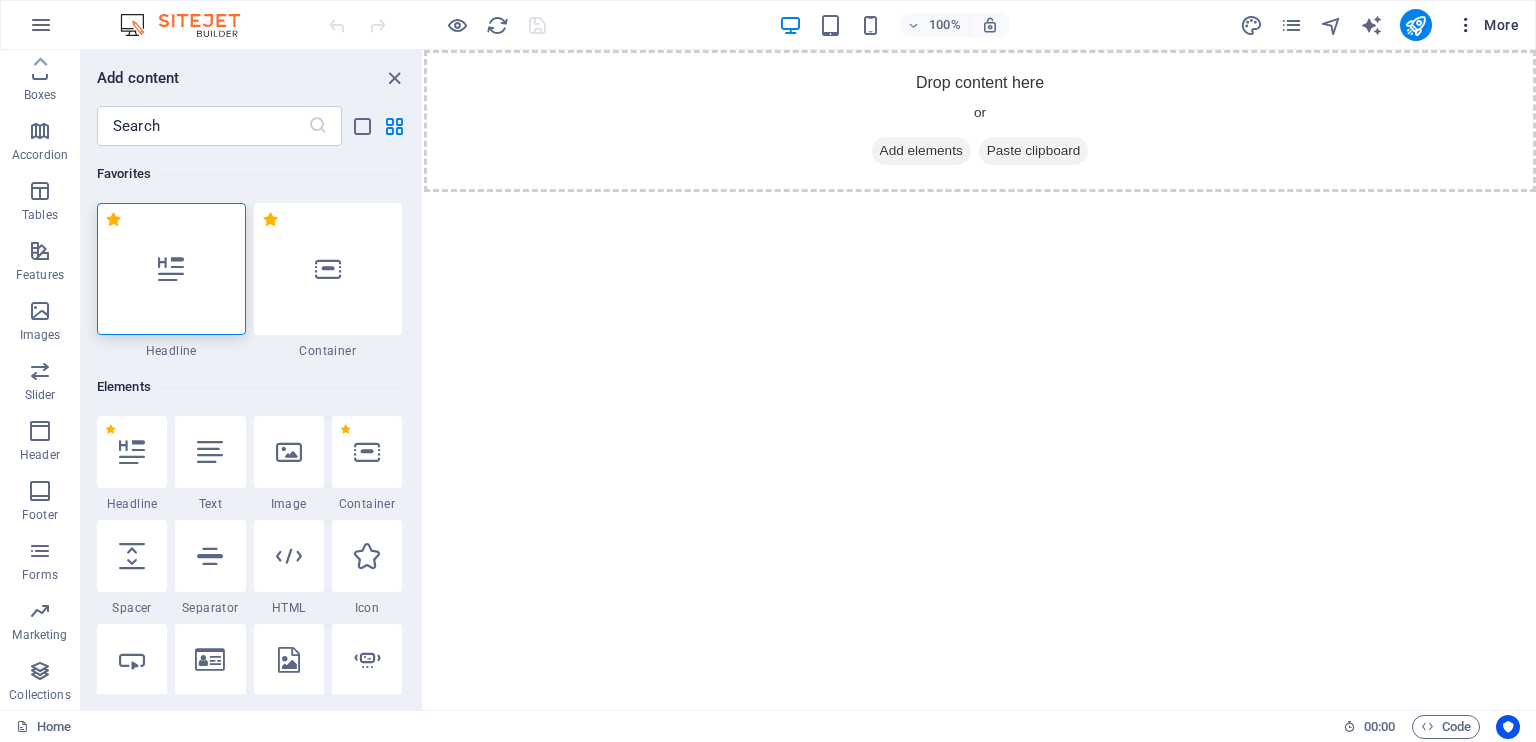click on "More" at bounding box center (1487, 25) 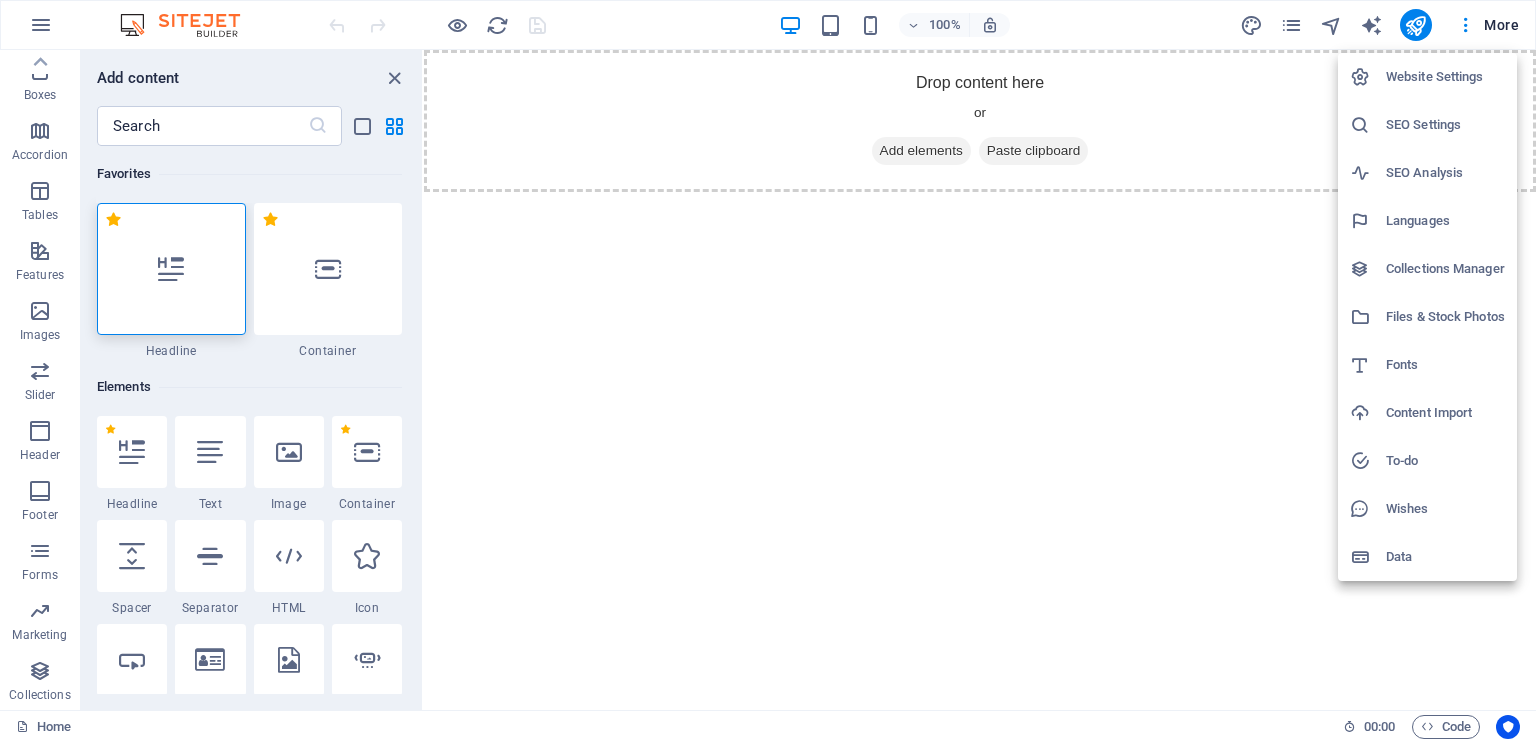 click at bounding box center [768, 371] 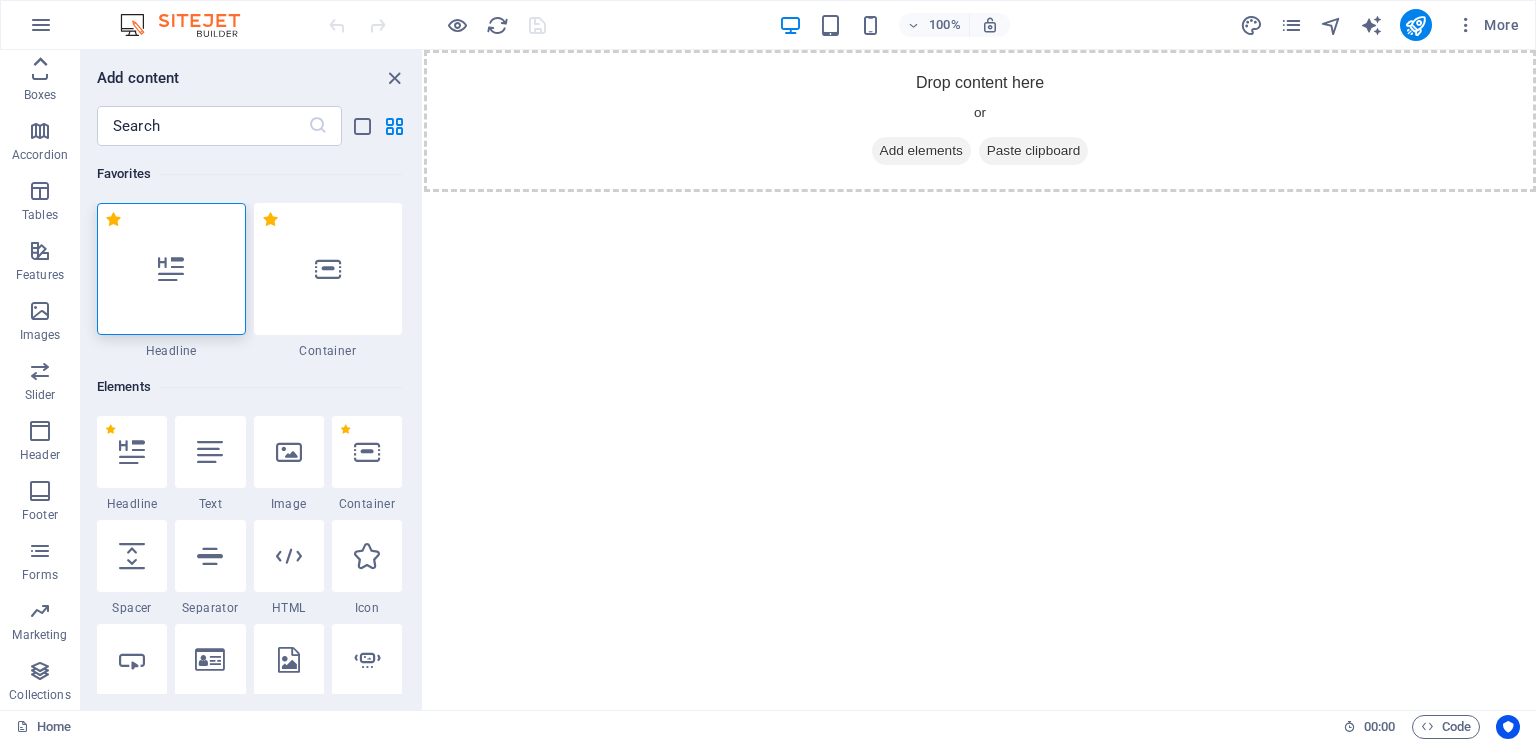 click 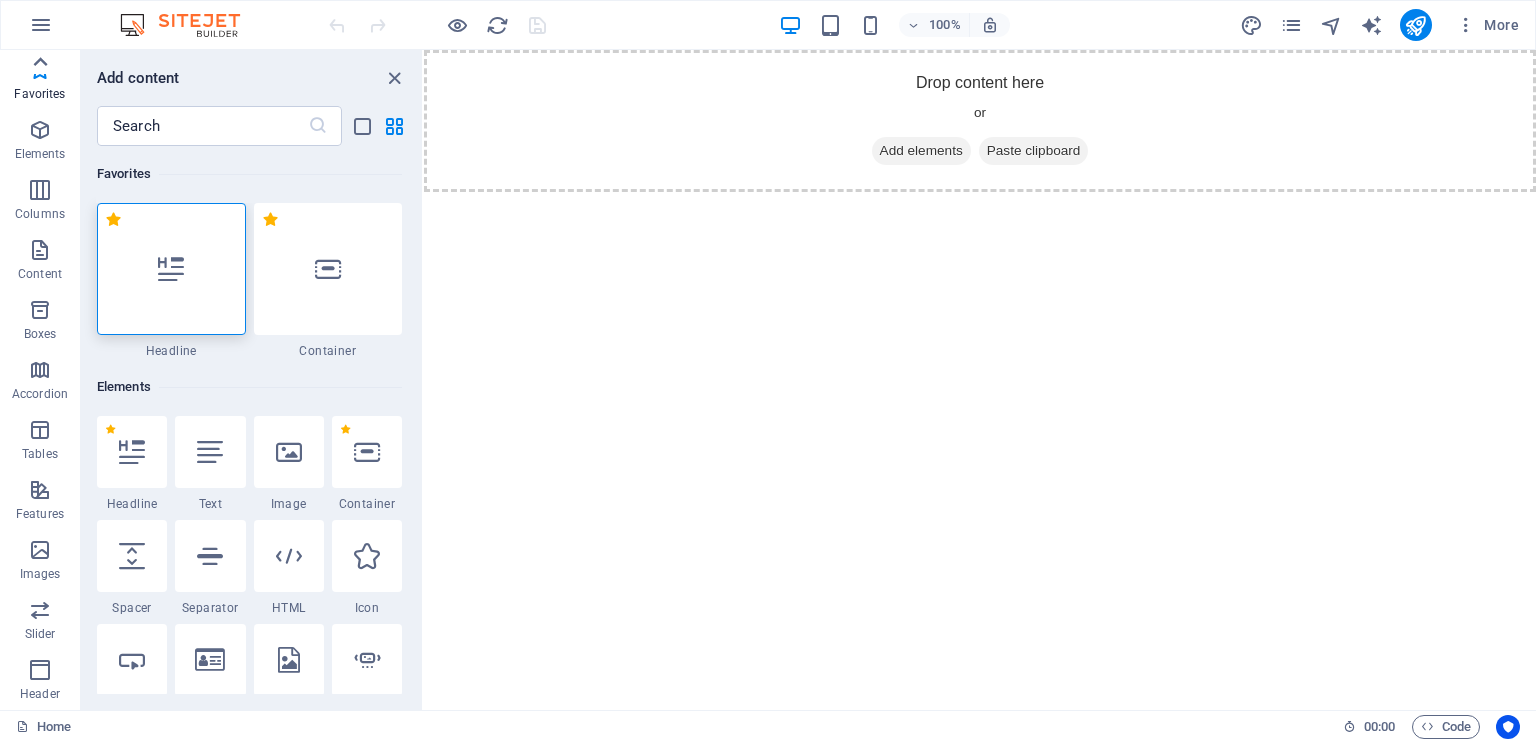 scroll, scrollTop: 0, scrollLeft: 0, axis: both 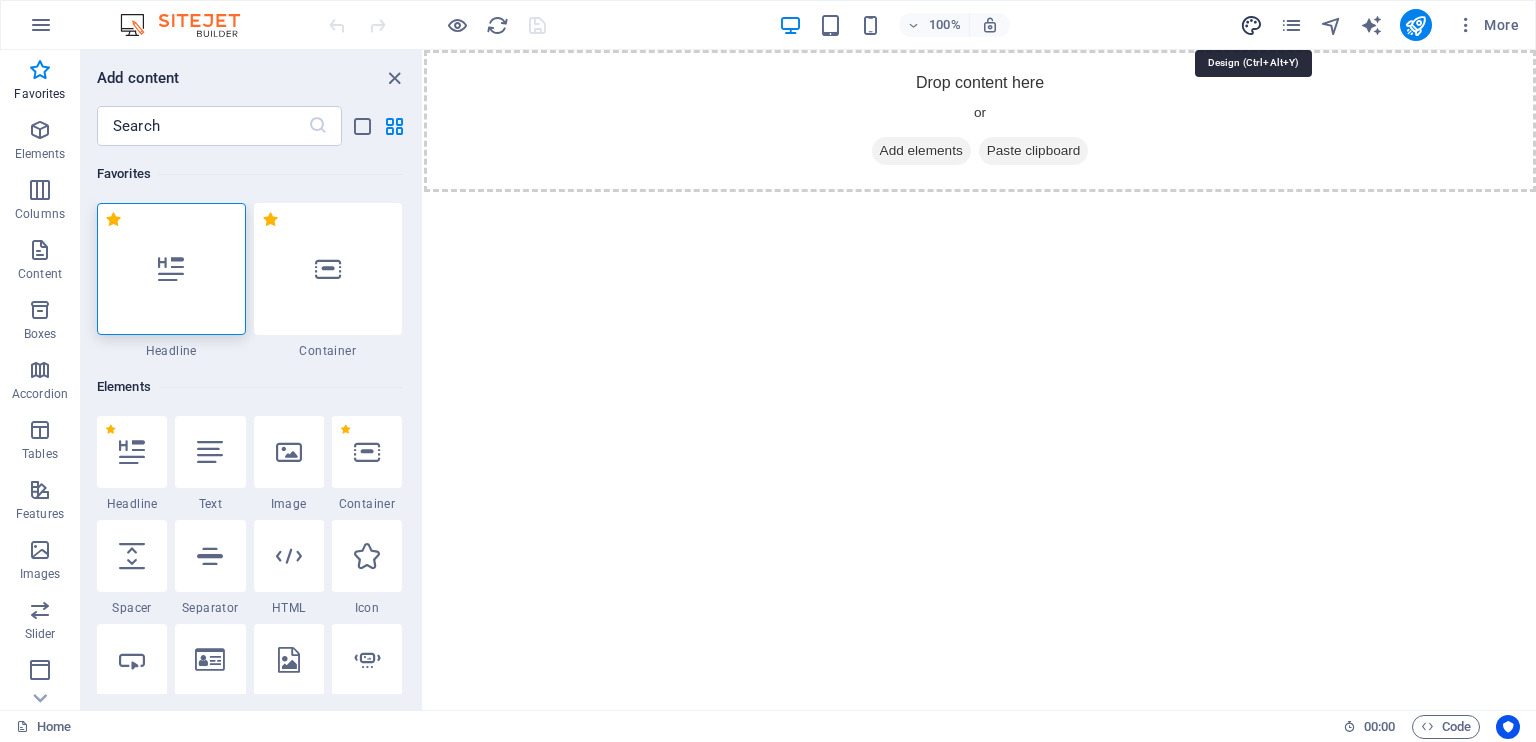 click at bounding box center (1251, 25) 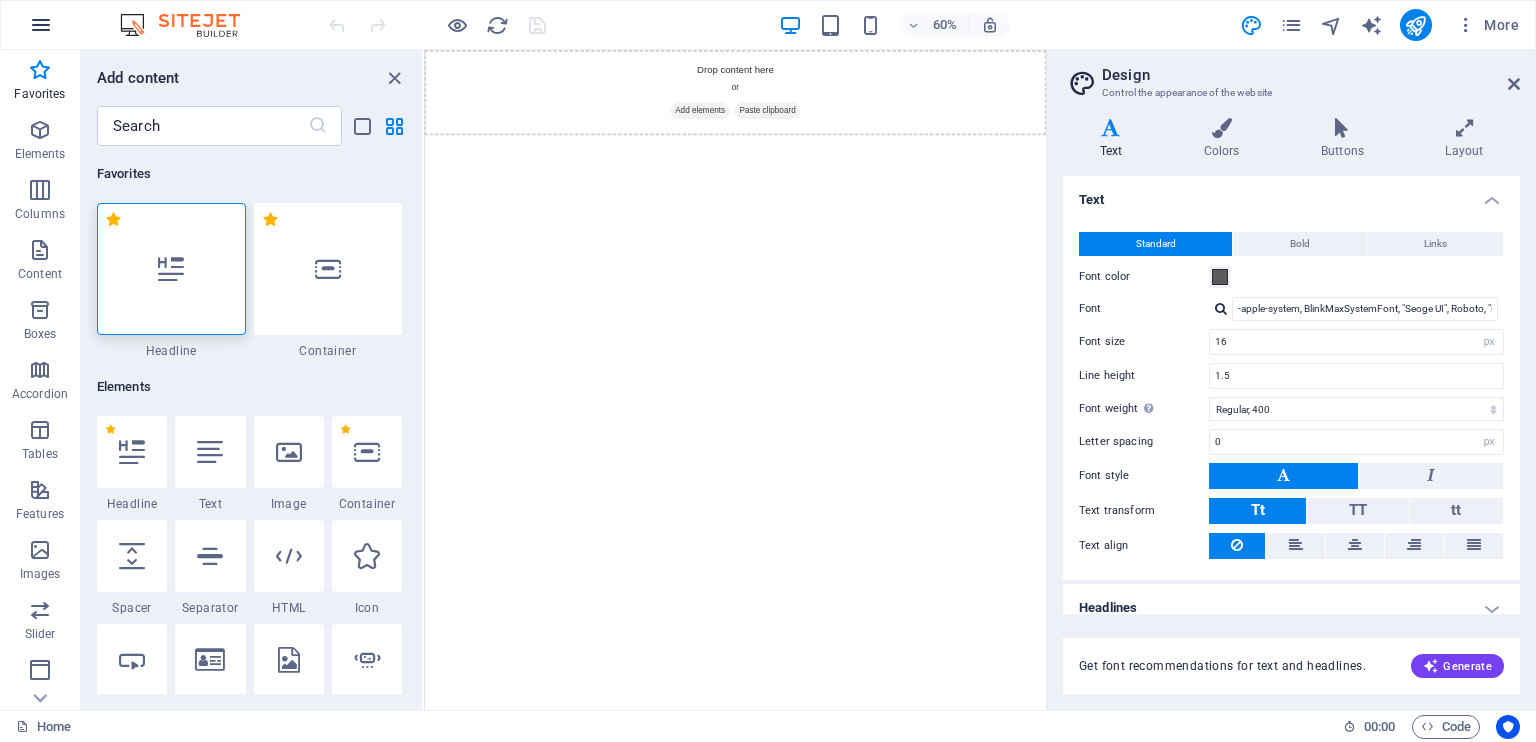 click at bounding box center (41, 25) 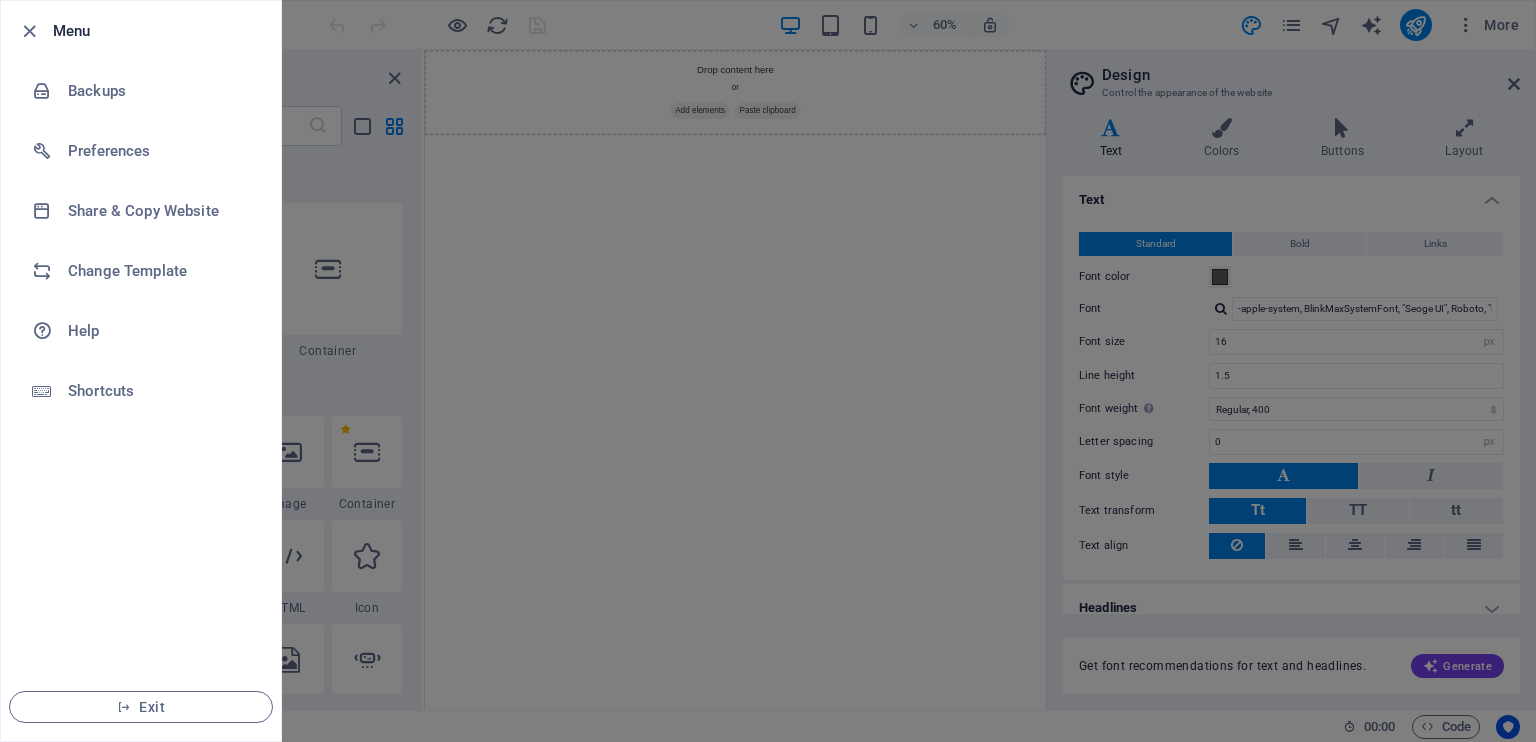 click at bounding box center [768, 371] 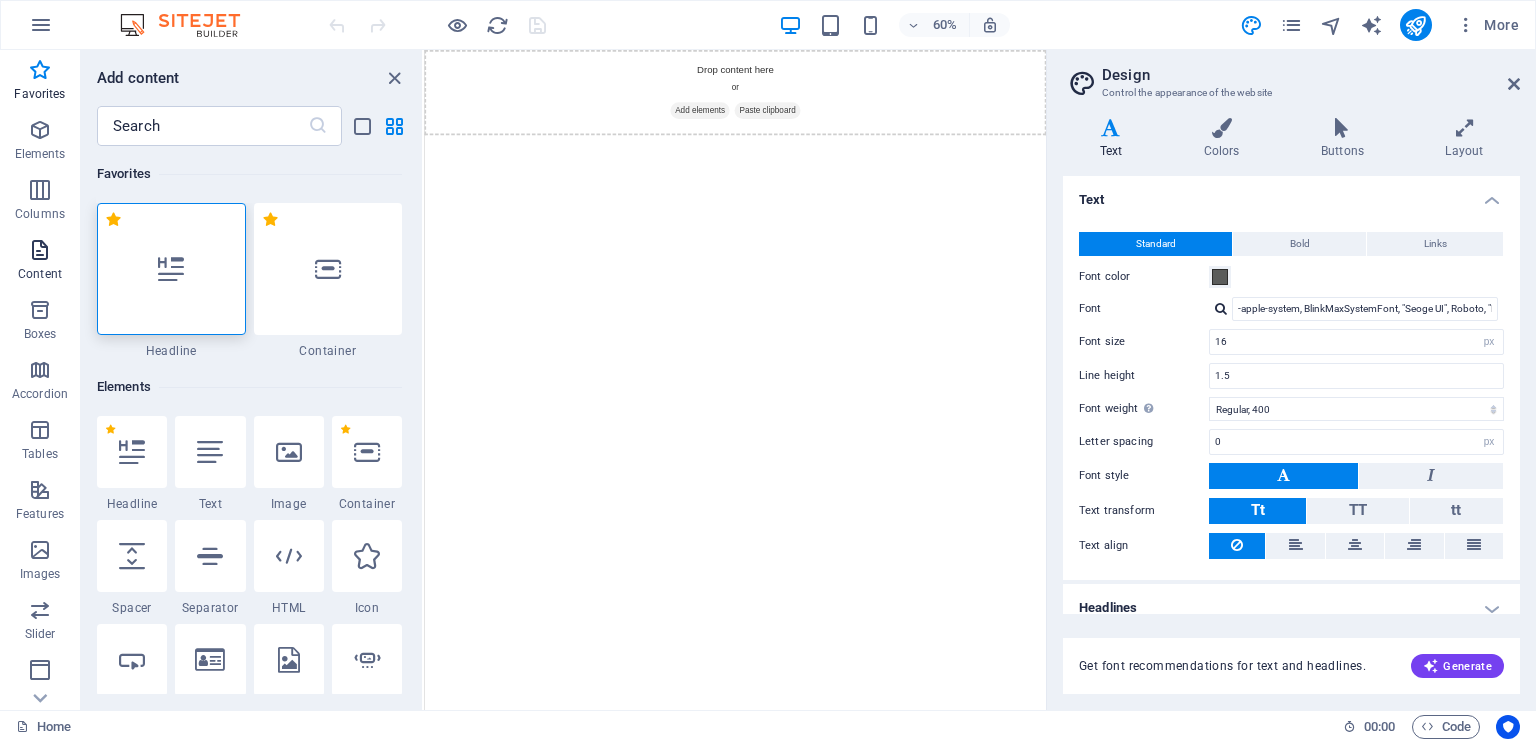 click at bounding box center (40, 250) 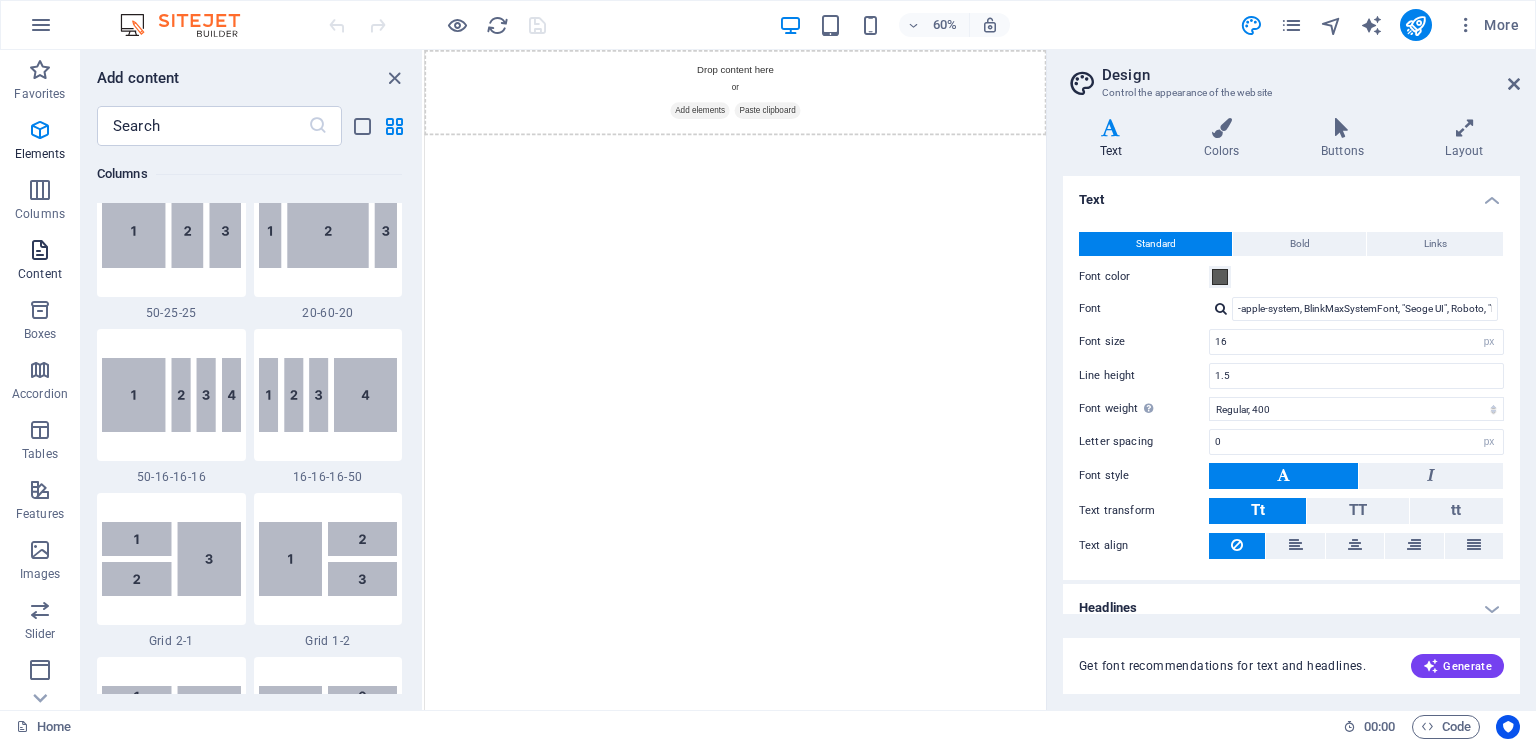 scroll, scrollTop: 3499, scrollLeft: 0, axis: vertical 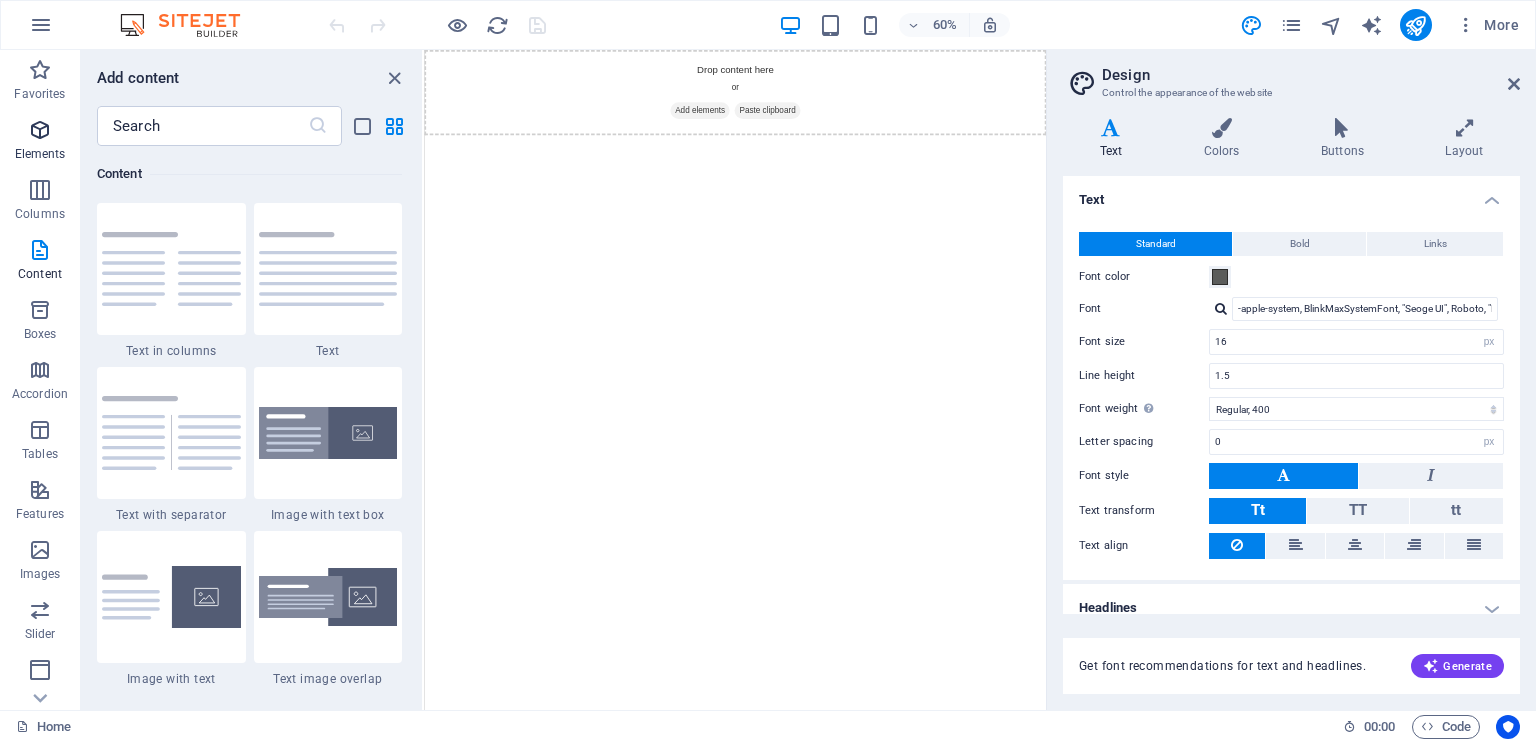 click at bounding box center [40, 130] 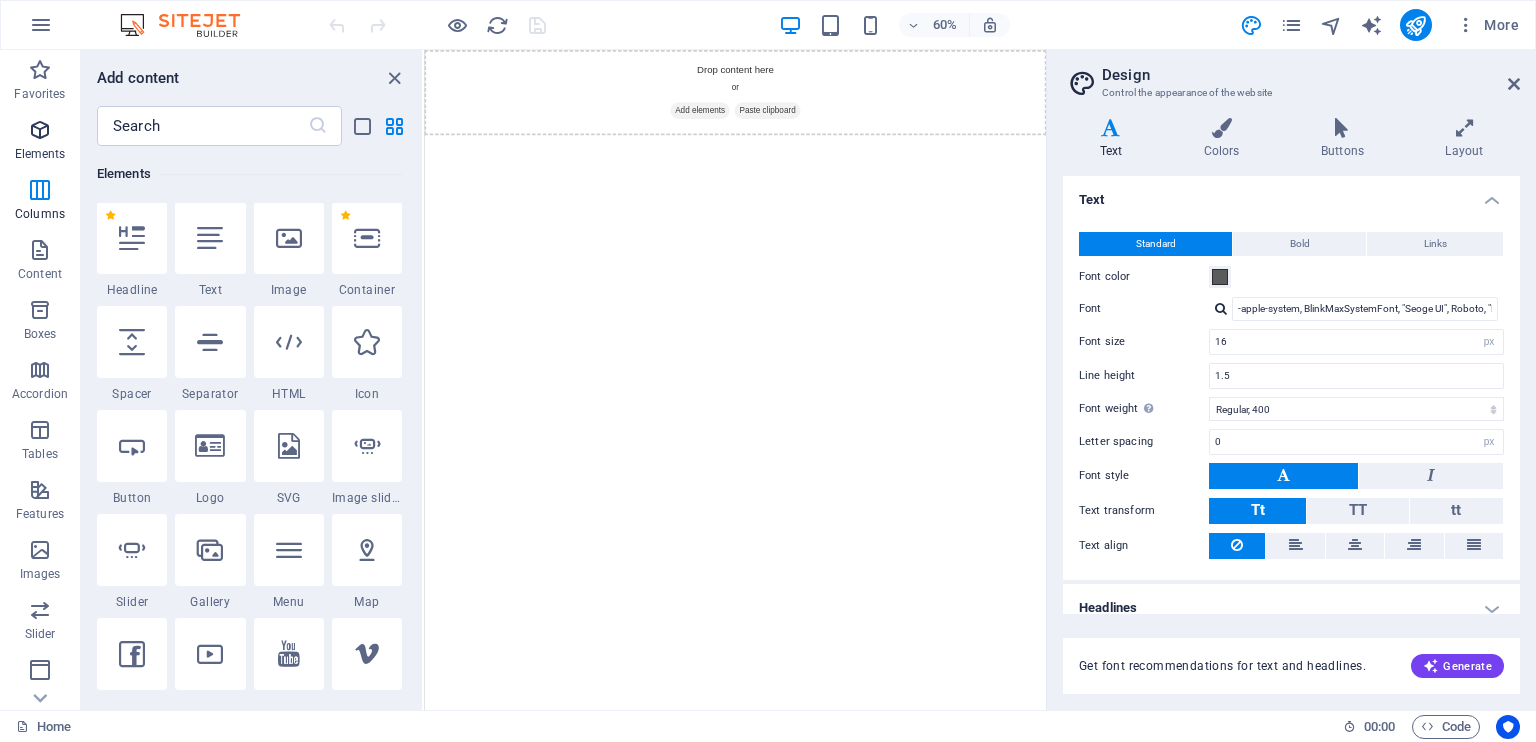 scroll, scrollTop: 212, scrollLeft: 0, axis: vertical 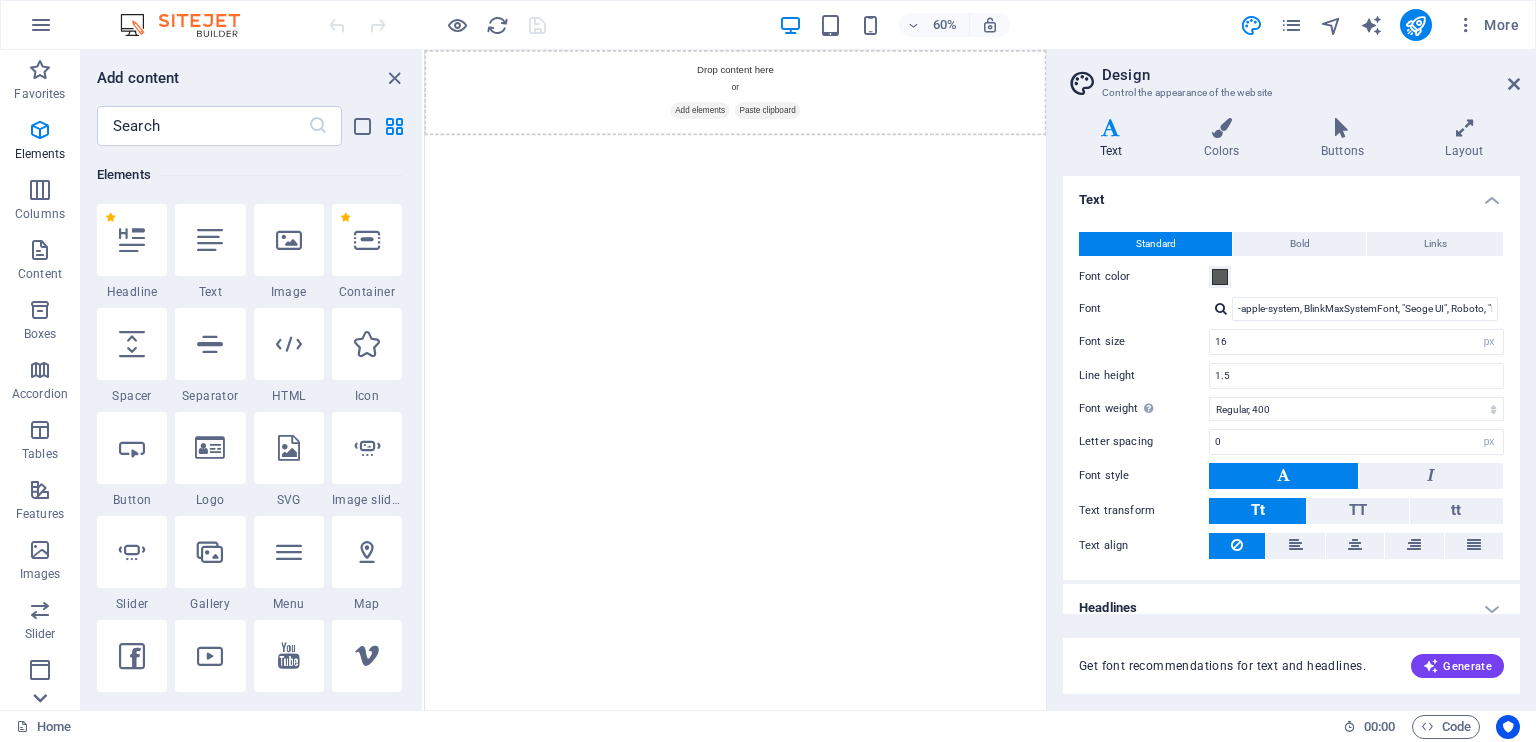 click 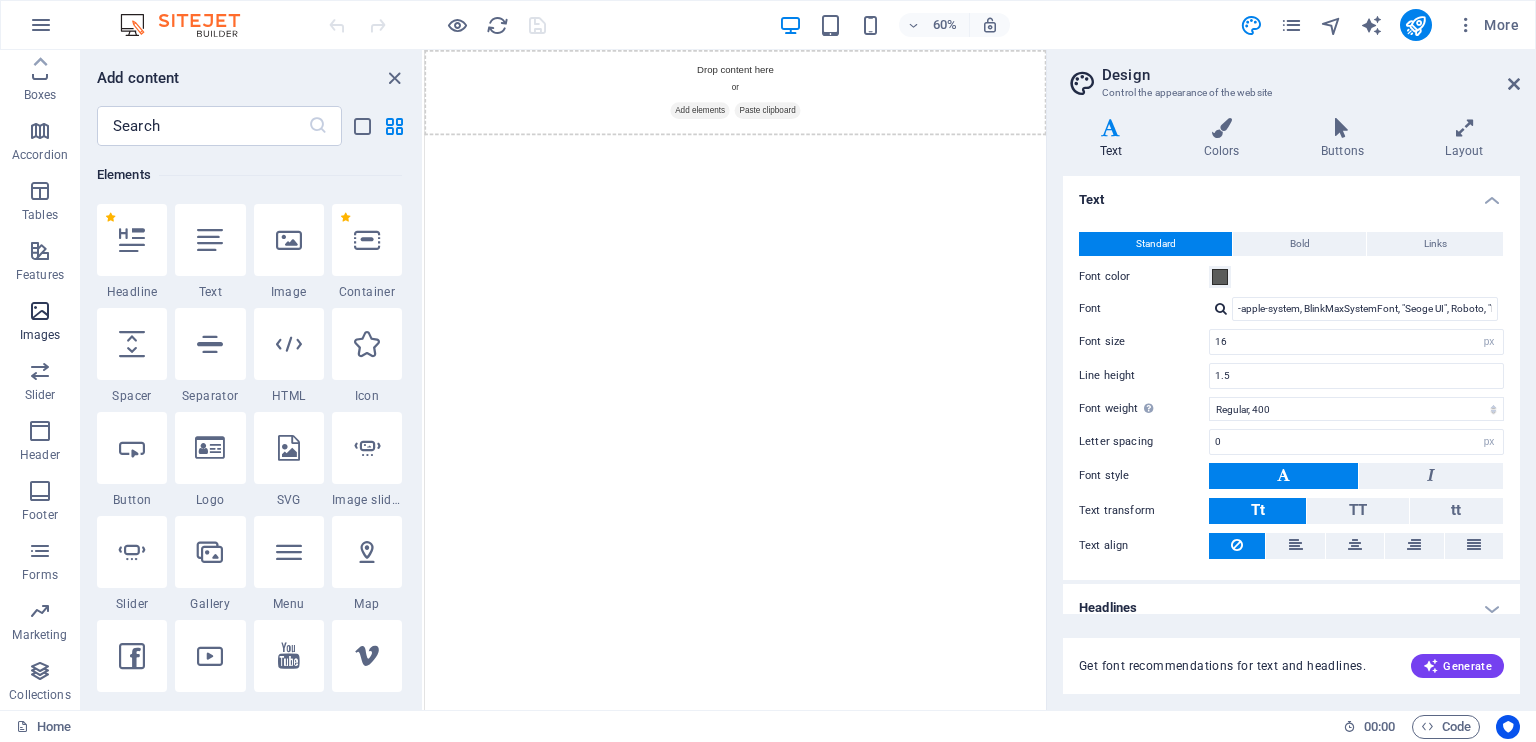 click at bounding box center (40, 311) 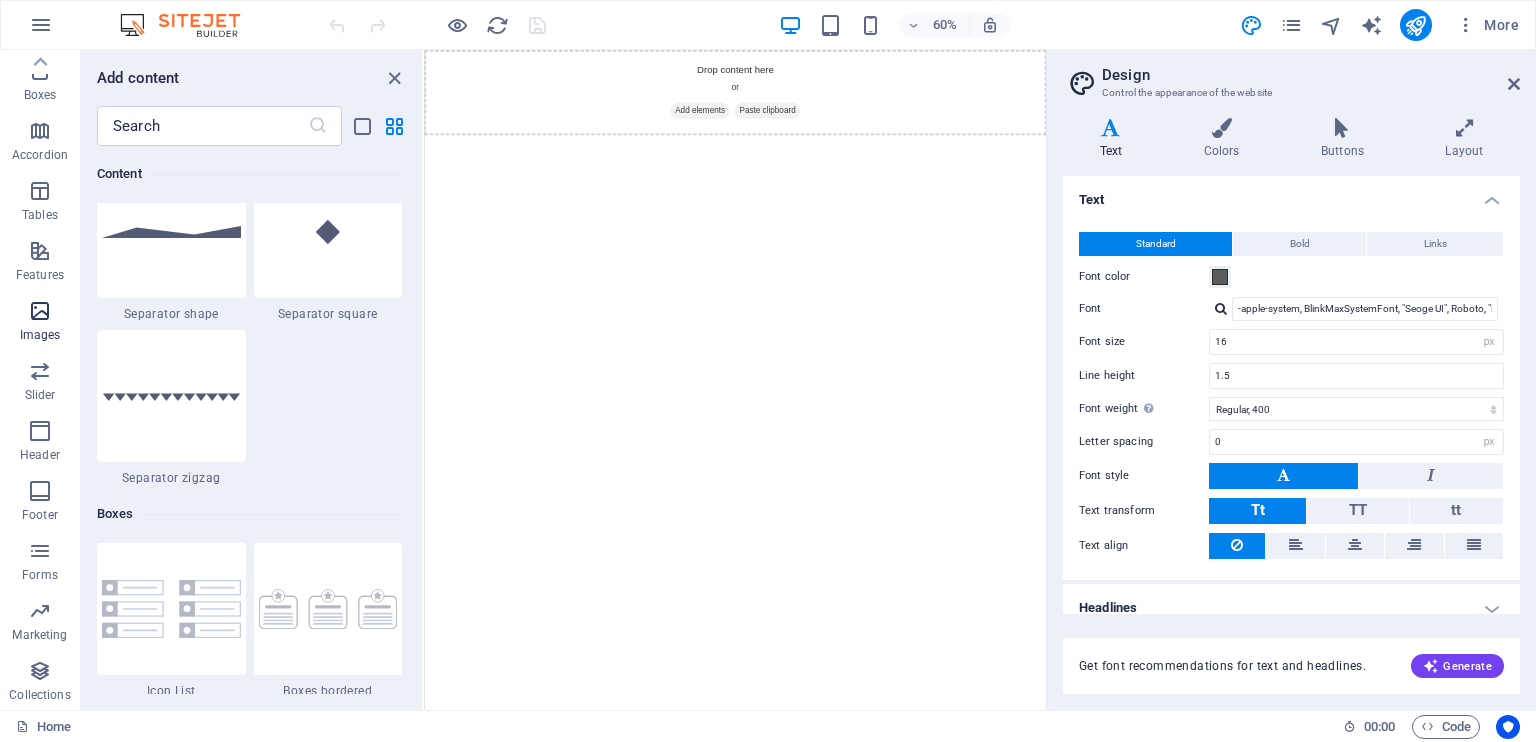 scroll, scrollTop: 10140, scrollLeft: 0, axis: vertical 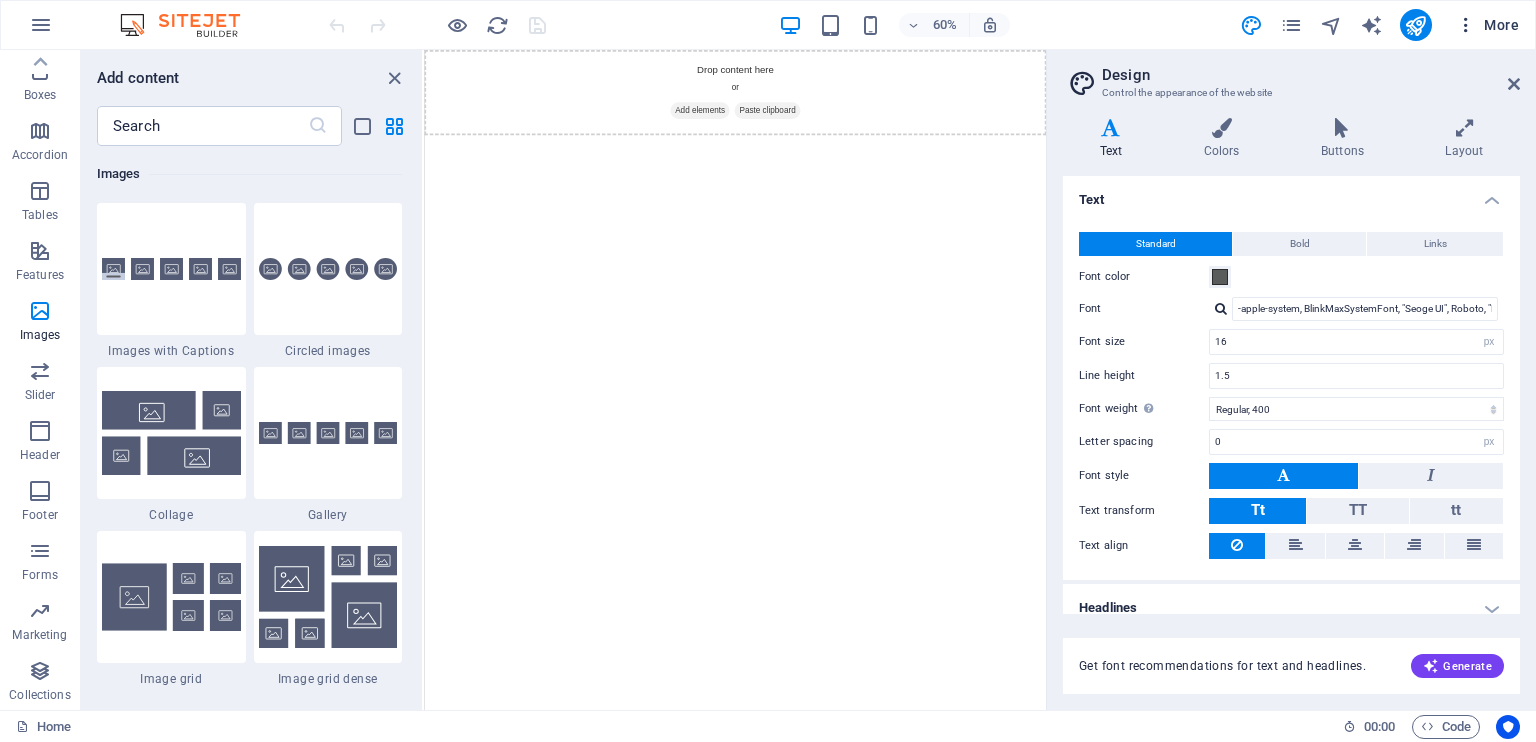 click at bounding box center [1466, 25] 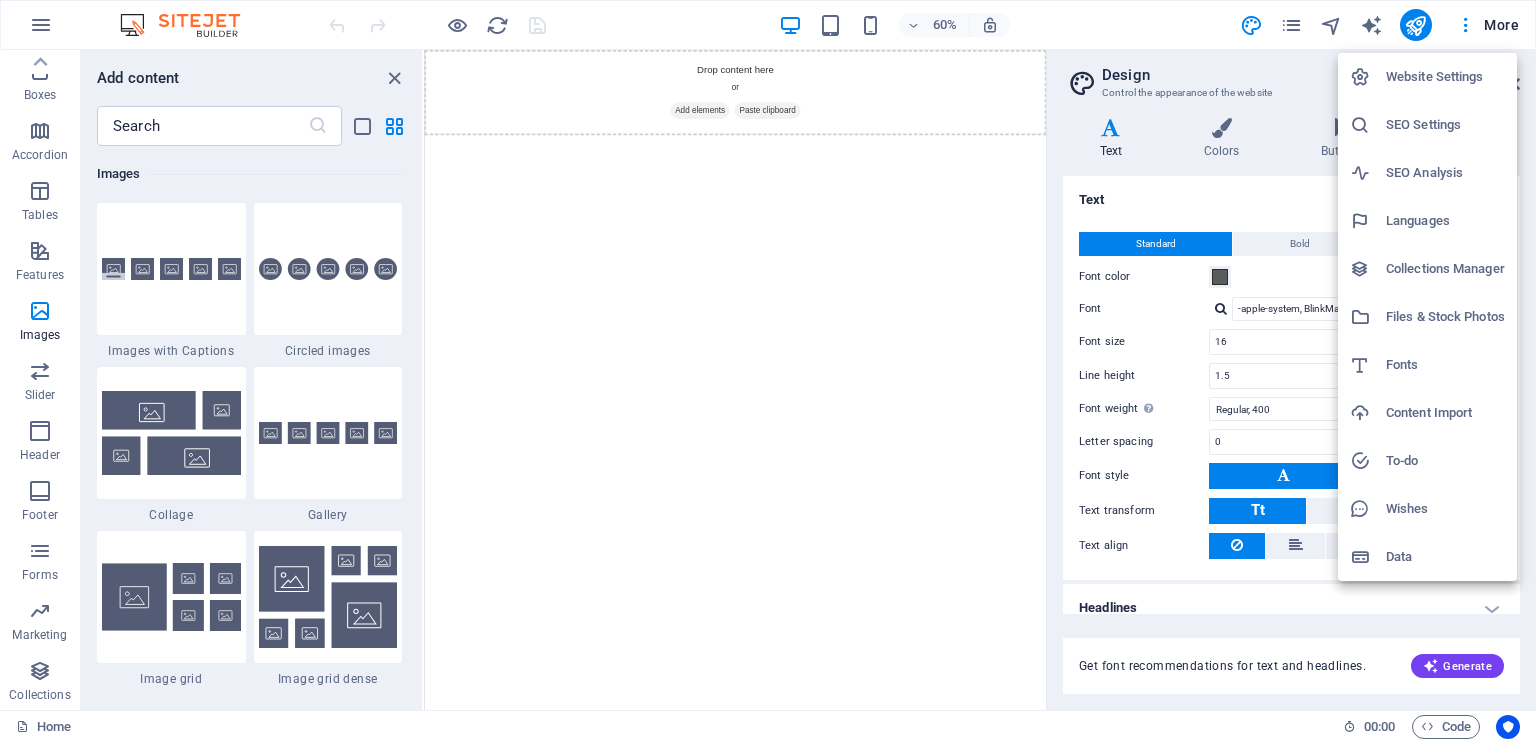 click on "Files & Stock Photos" at bounding box center (1445, 317) 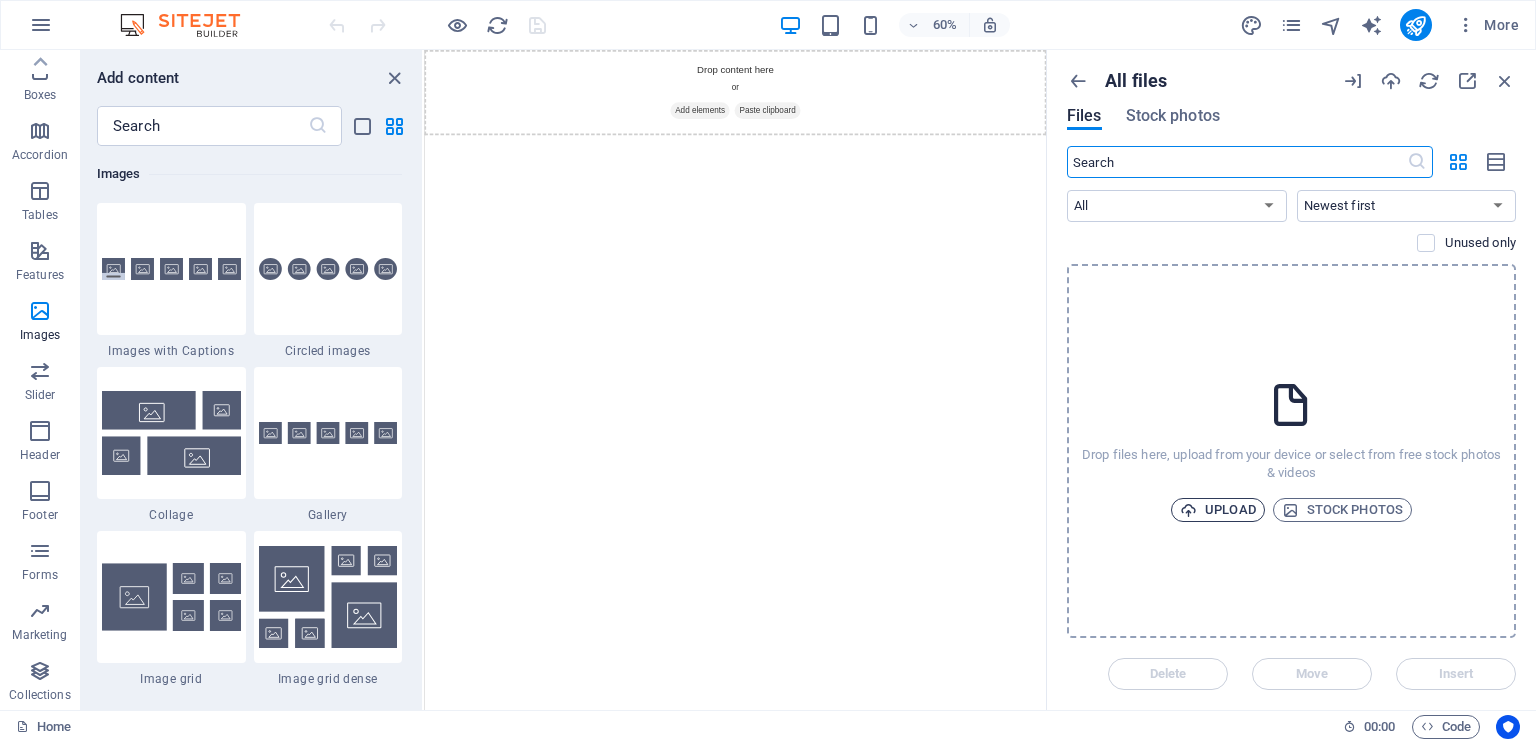 click on "Upload" at bounding box center (1218, 510) 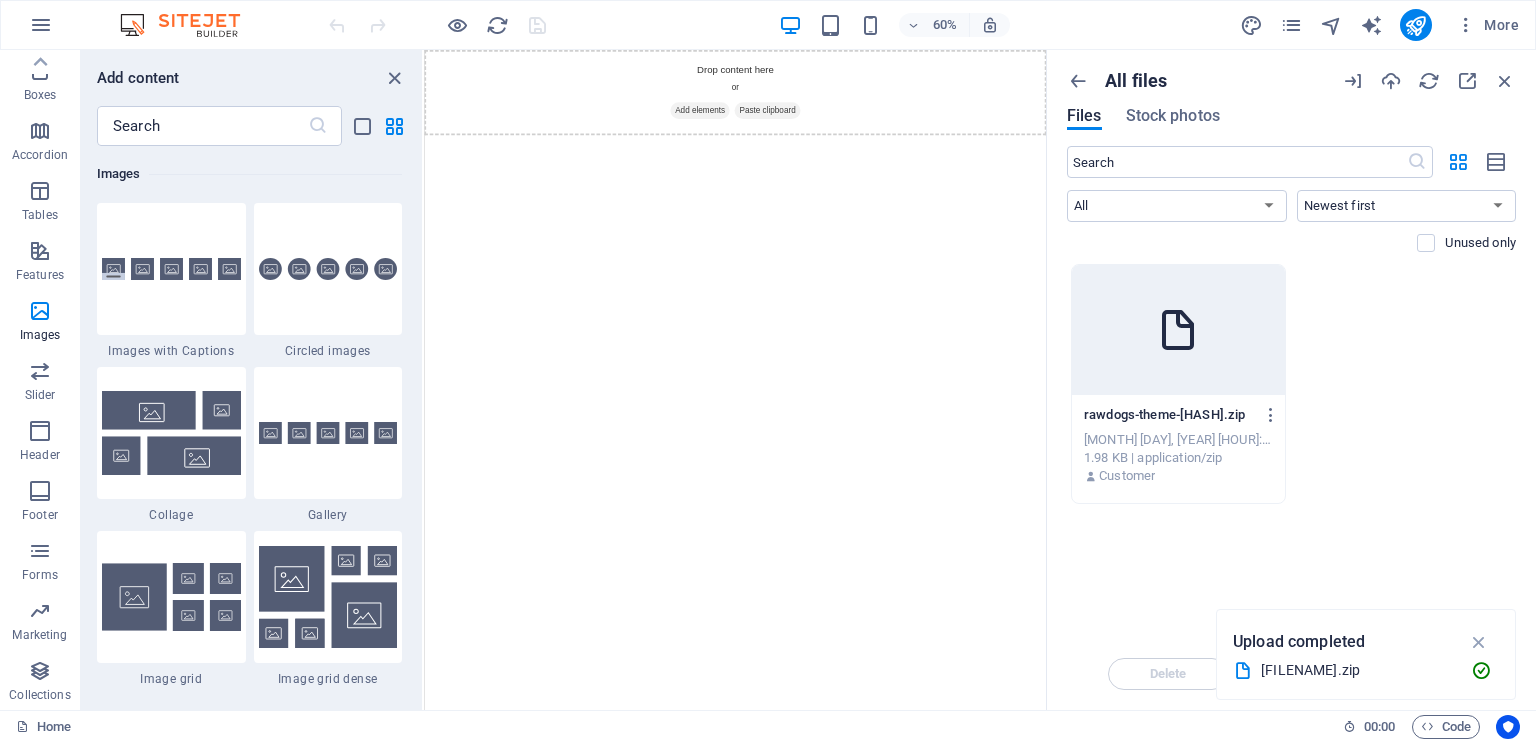 click at bounding box center (1178, 330) 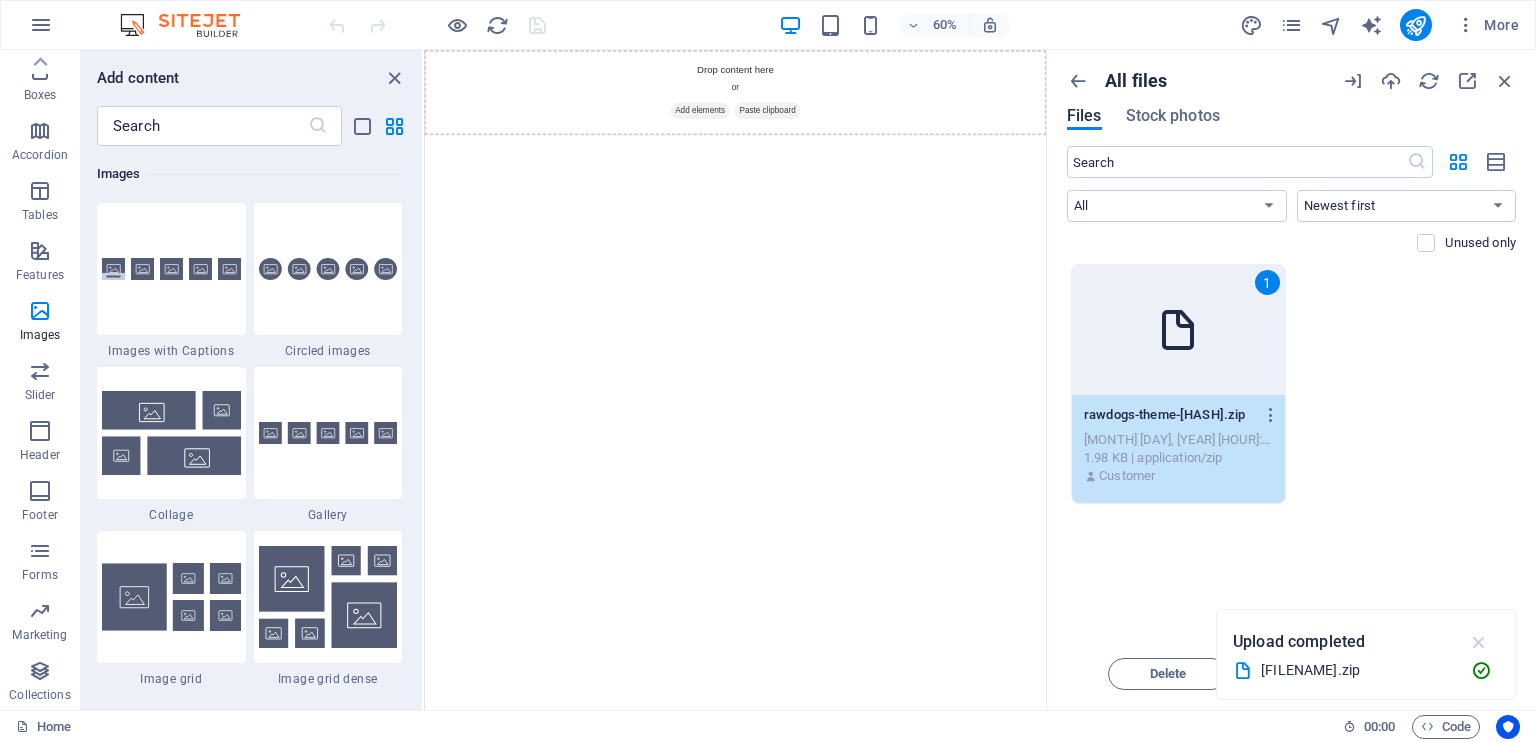 click at bounding box center [1479, 642] 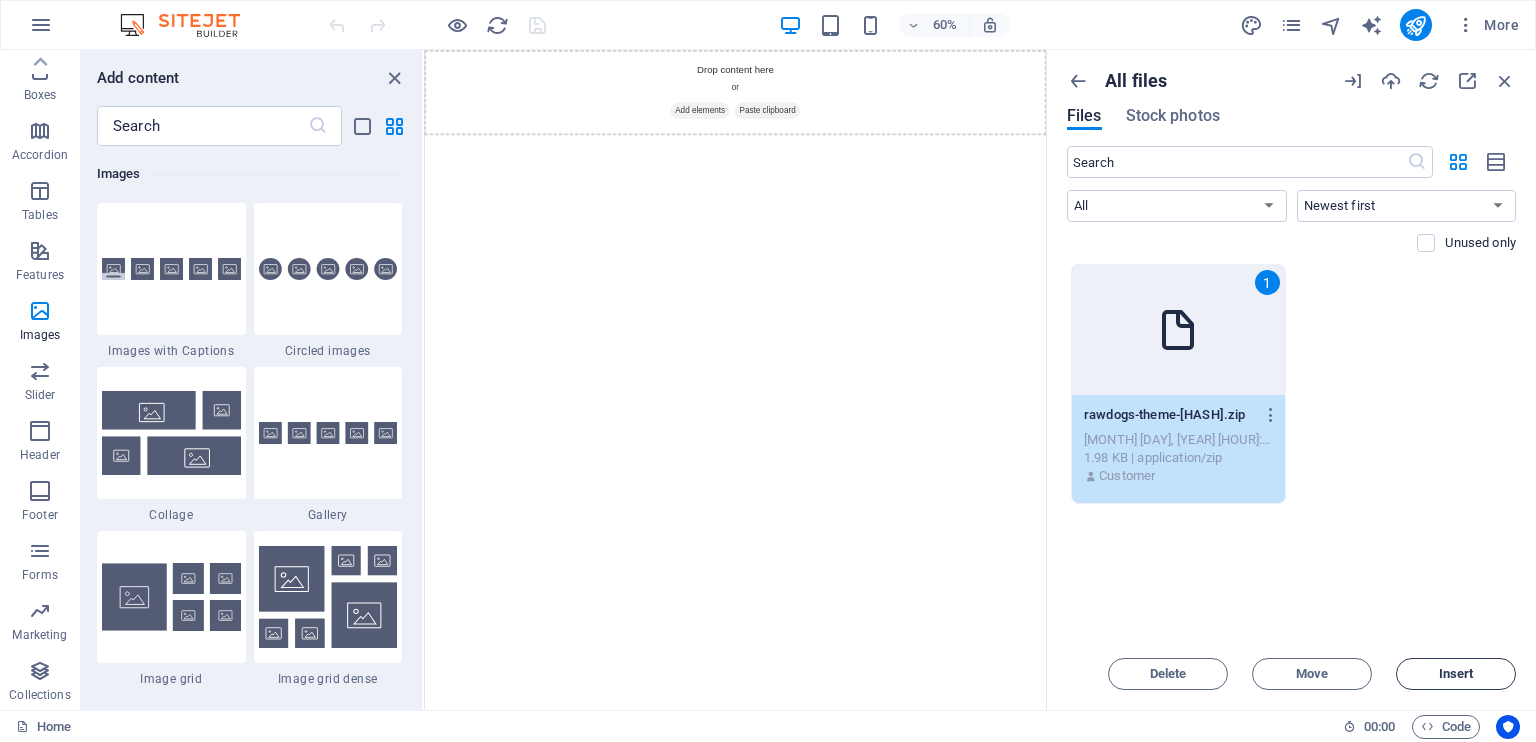 click on "Insert" at bounding box center [1456, 674] 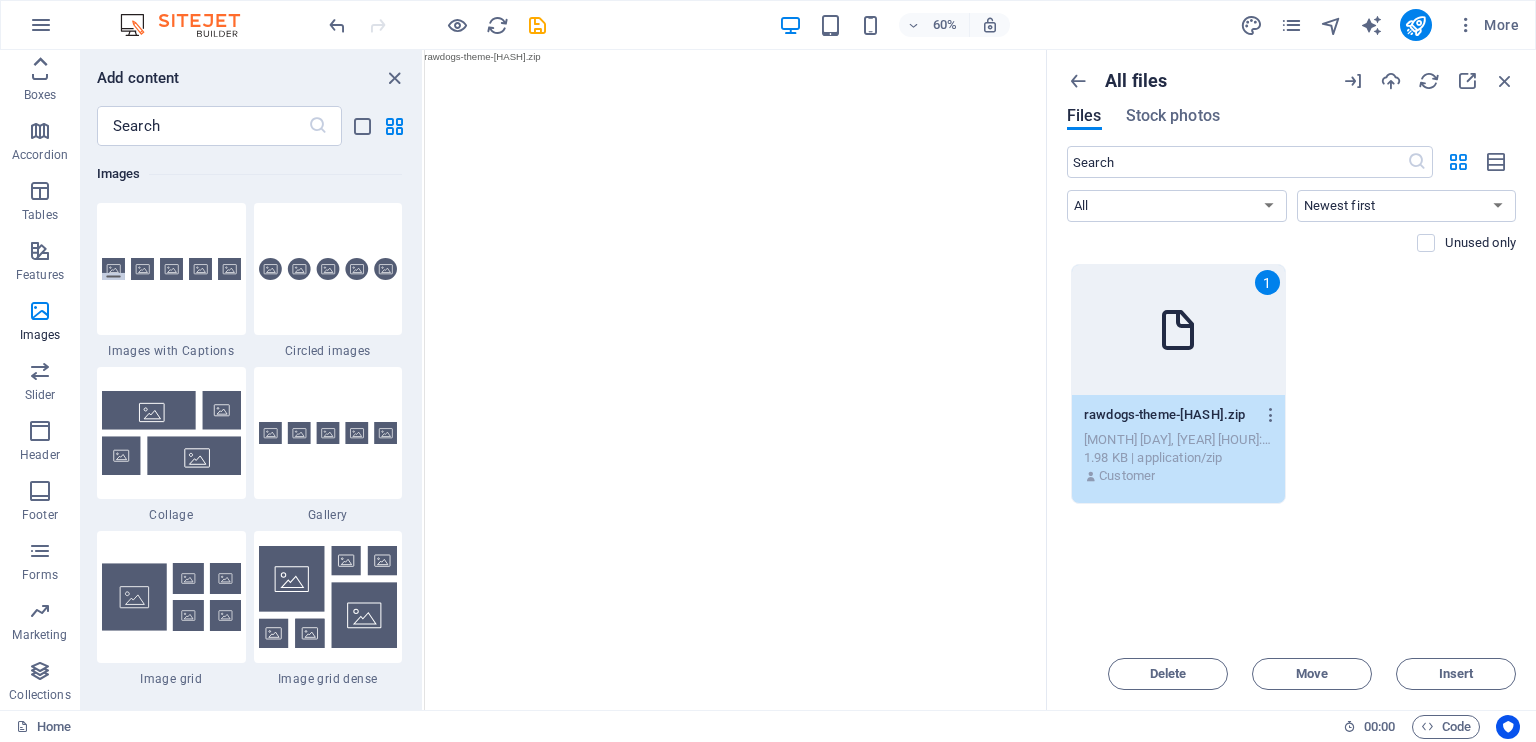 click 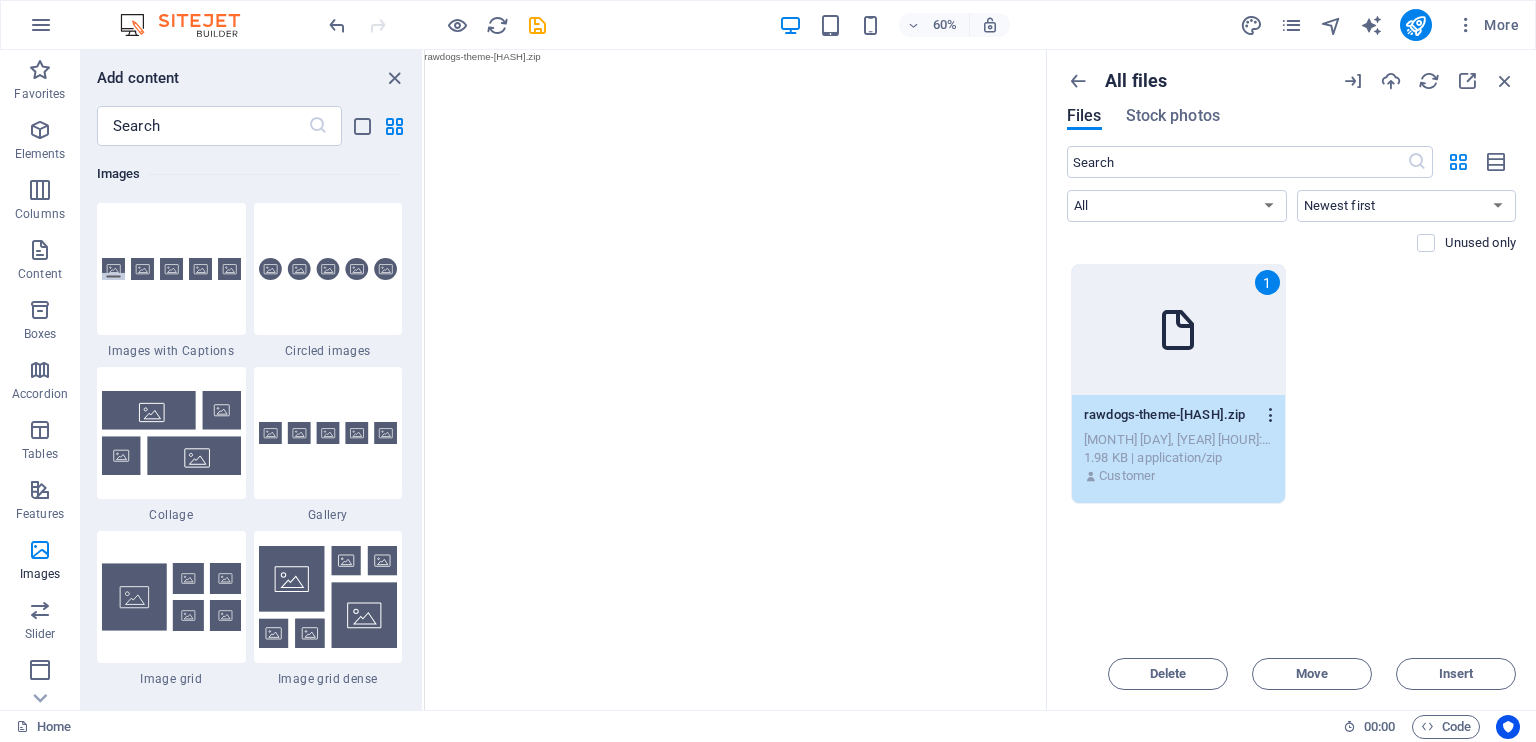 click at bounding box center [1271, 415] 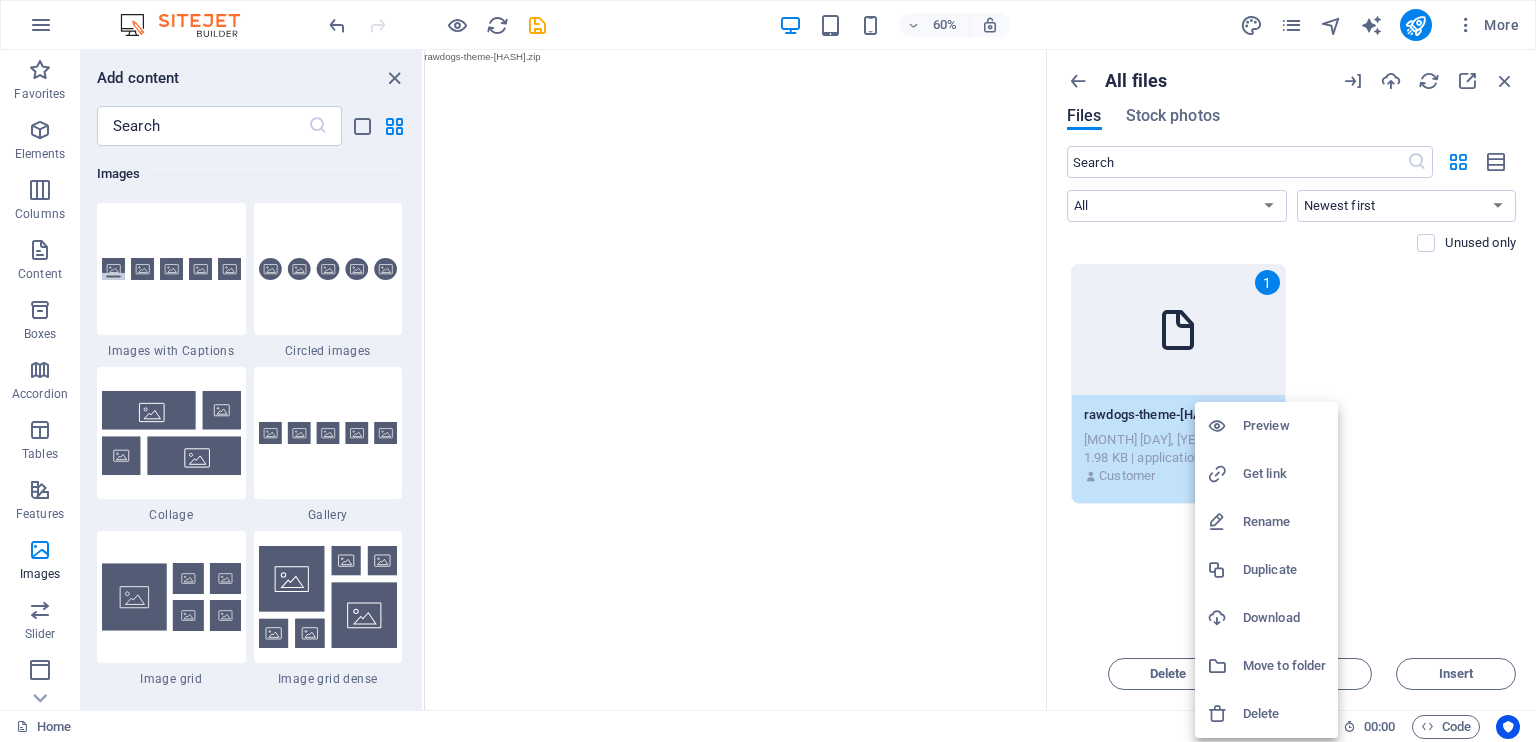 click on "Download" at bounding box center (1284, 618) 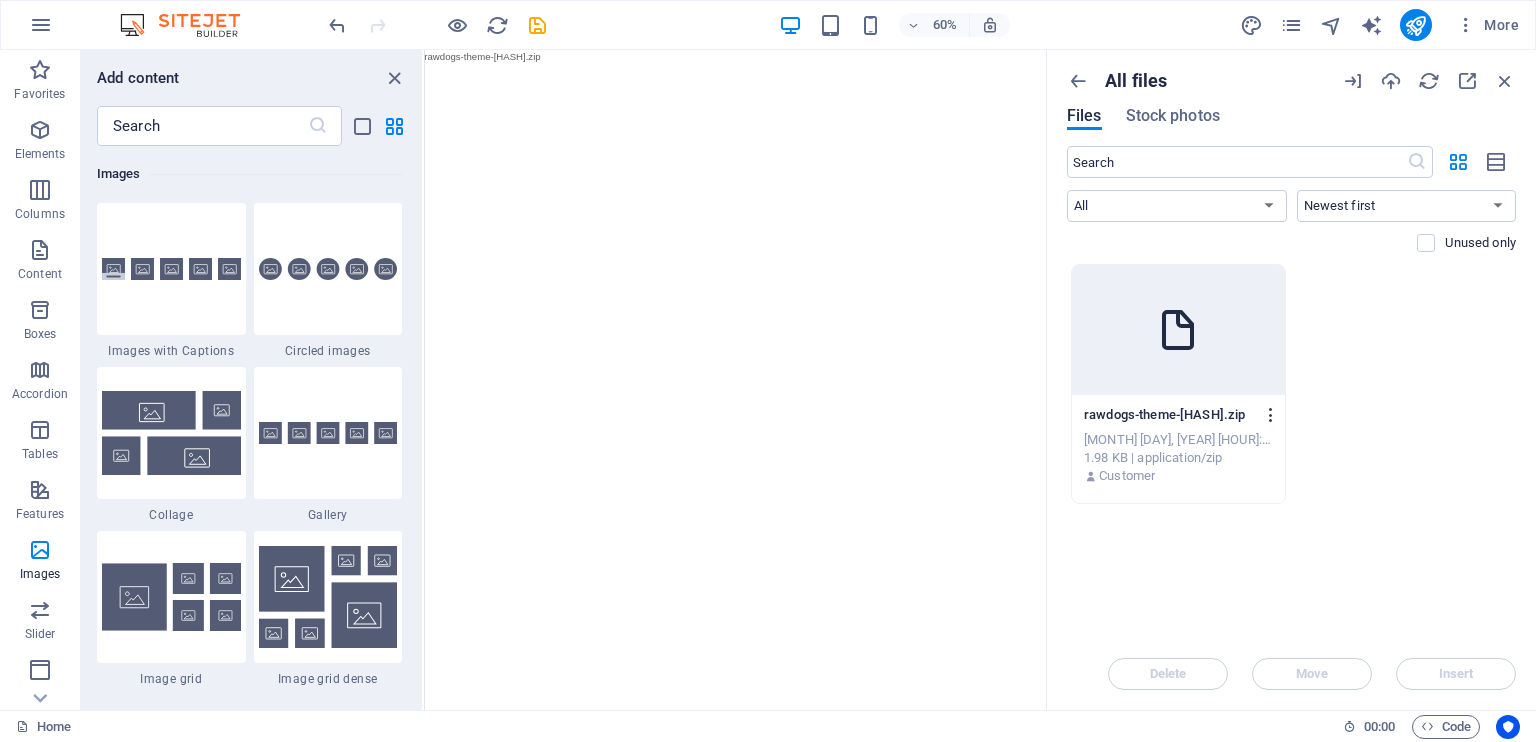 click at bounding box center [1271, 415] 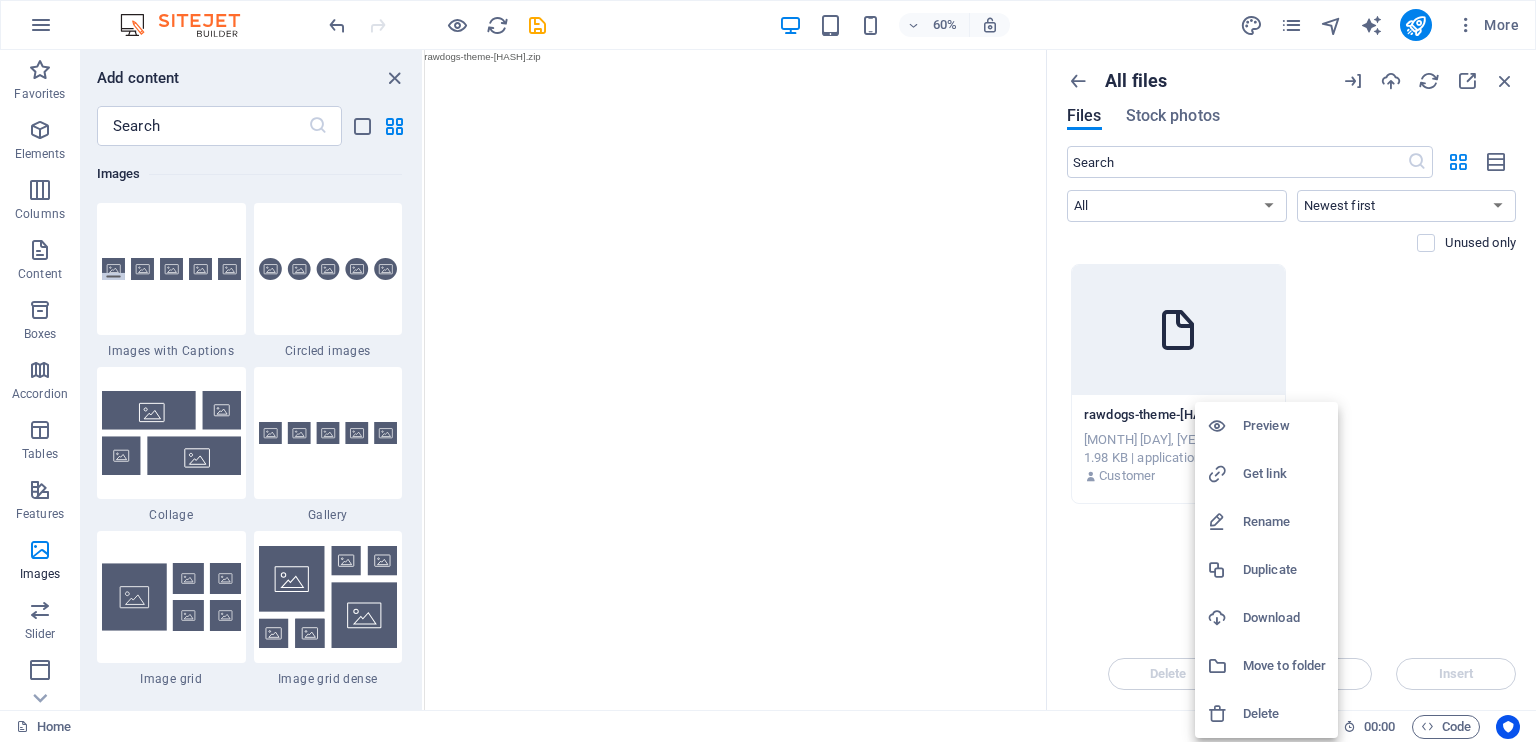 click on "Preview" at bounding box center (1284, 426) 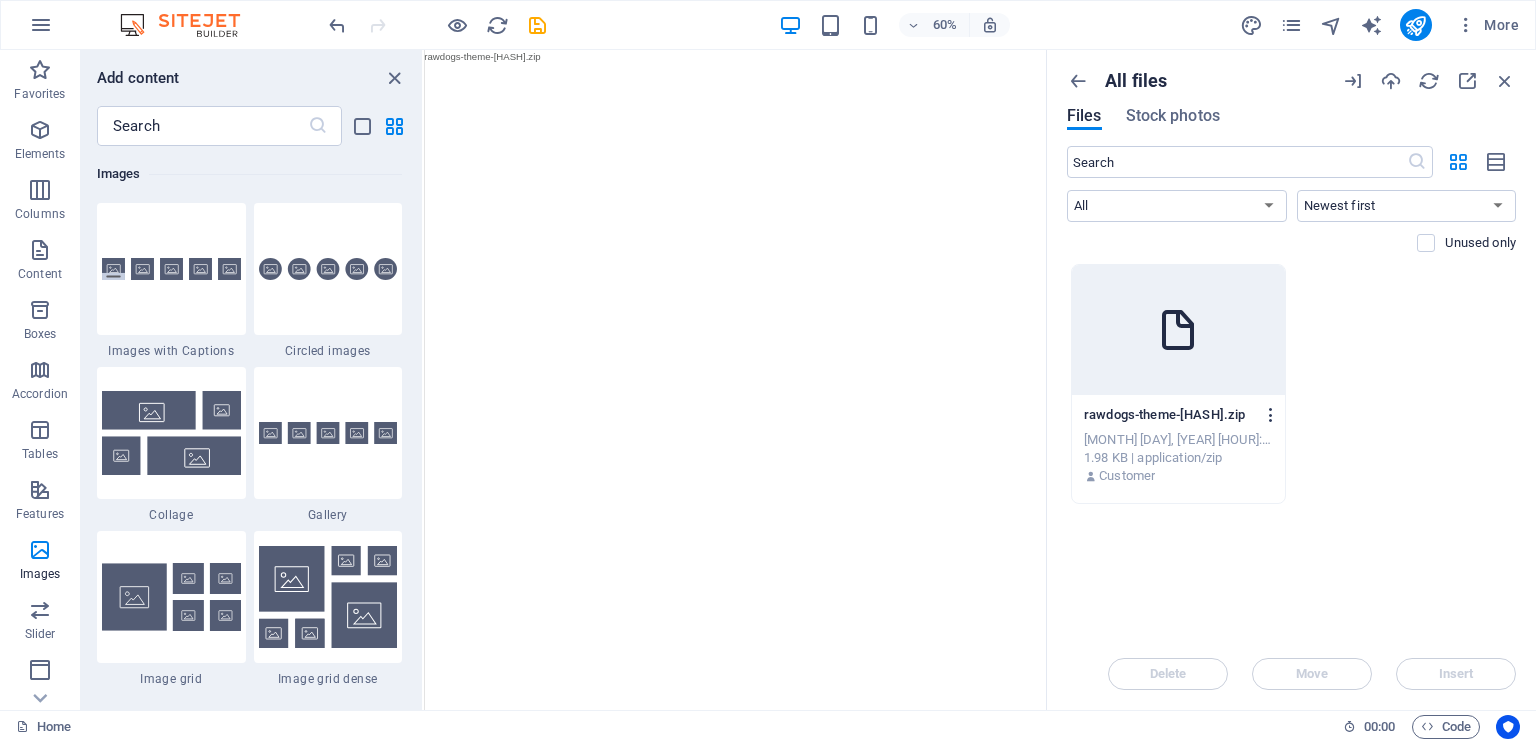 click at bounding box center [1271, 415] 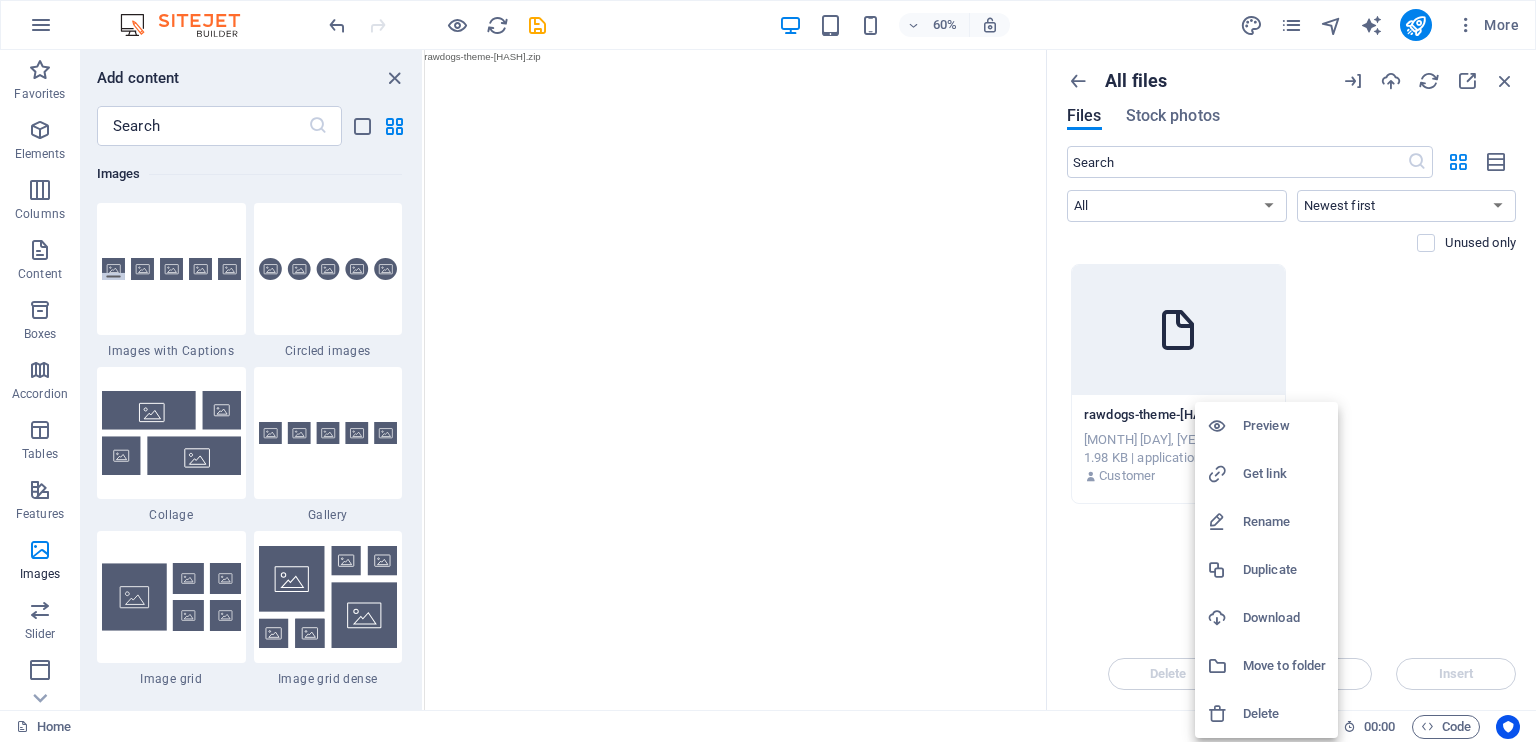 click at bounding box center [768, 371] 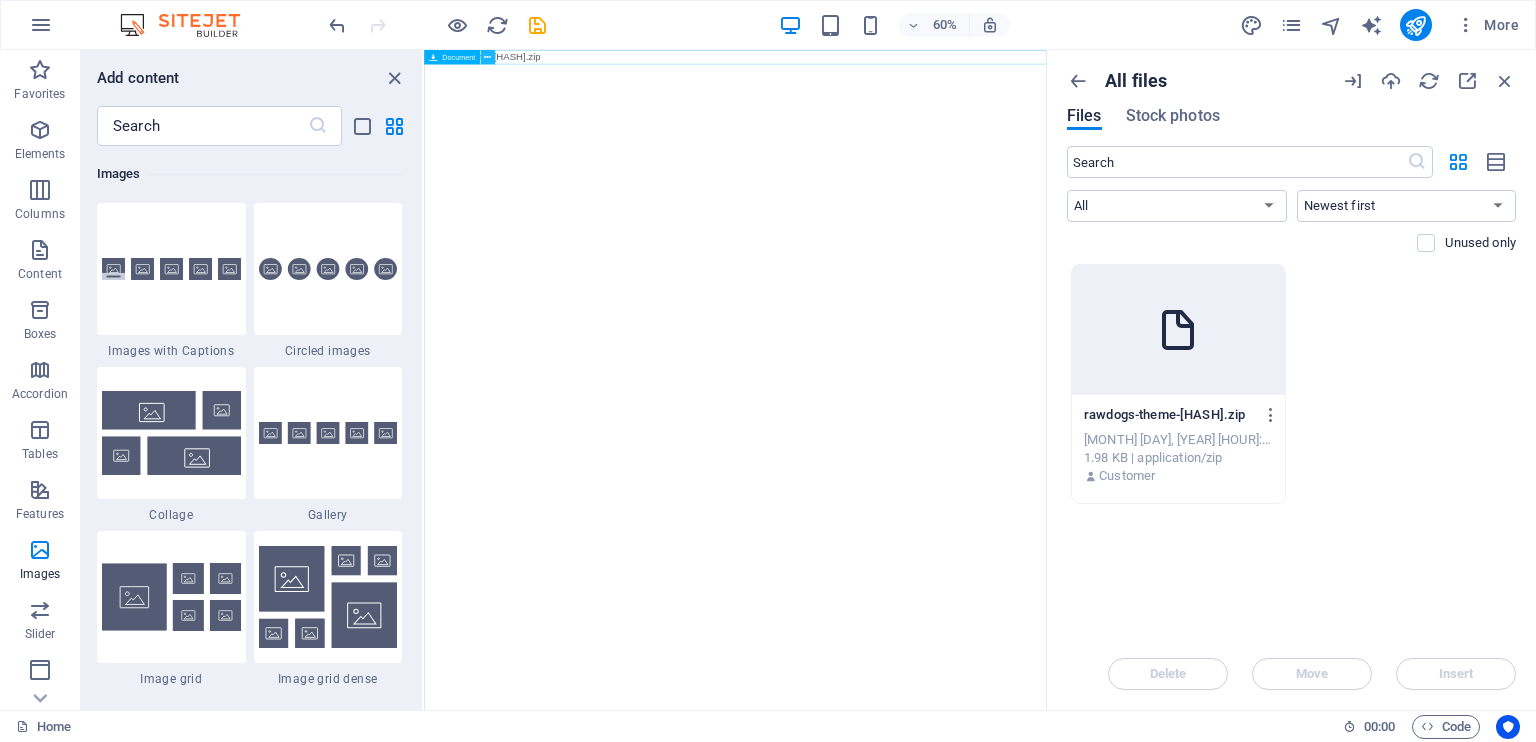 click at bounding box center [487, 57] 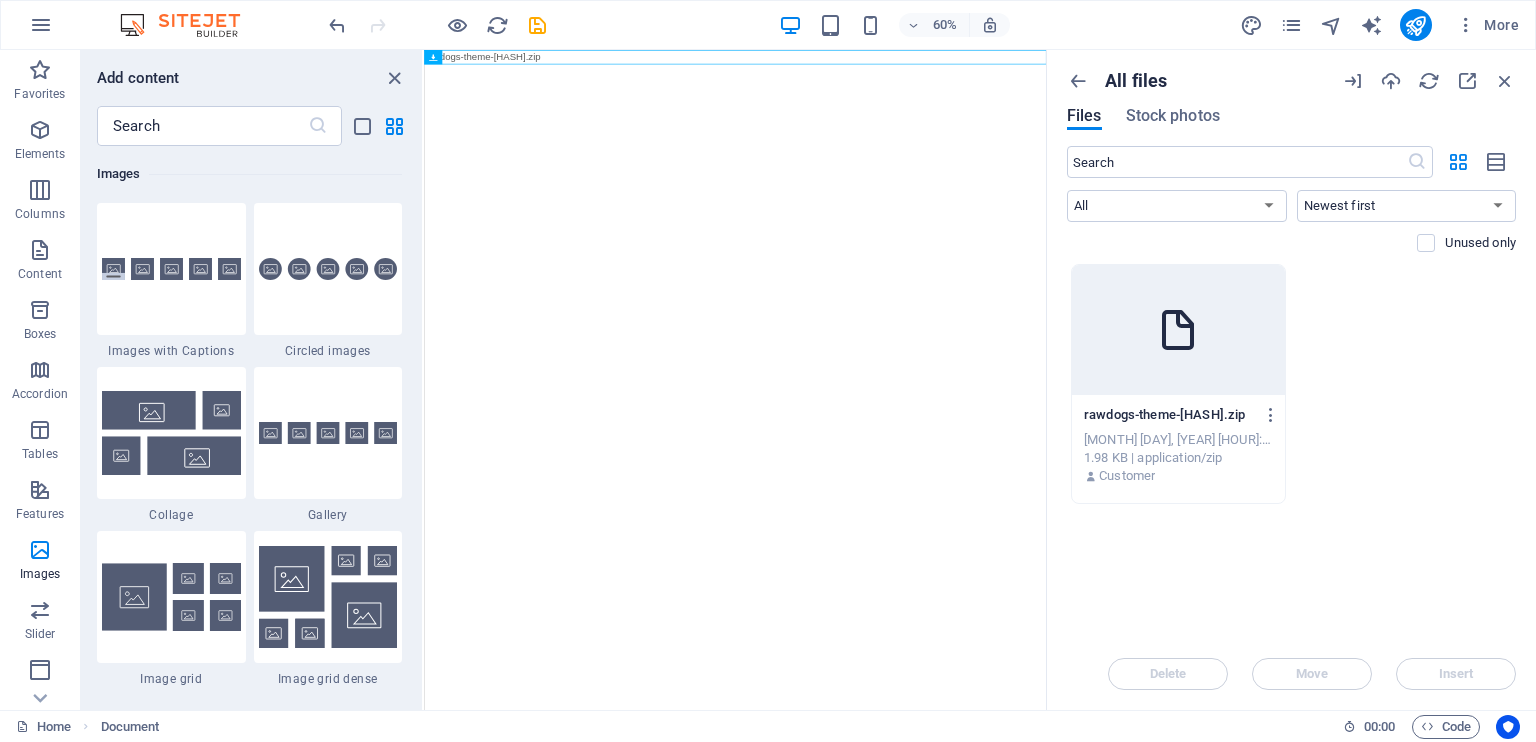 click on "Skip to main content
[FILENAME]-[HASH].zip 1.98 KB" at bounding box center (942, 62) 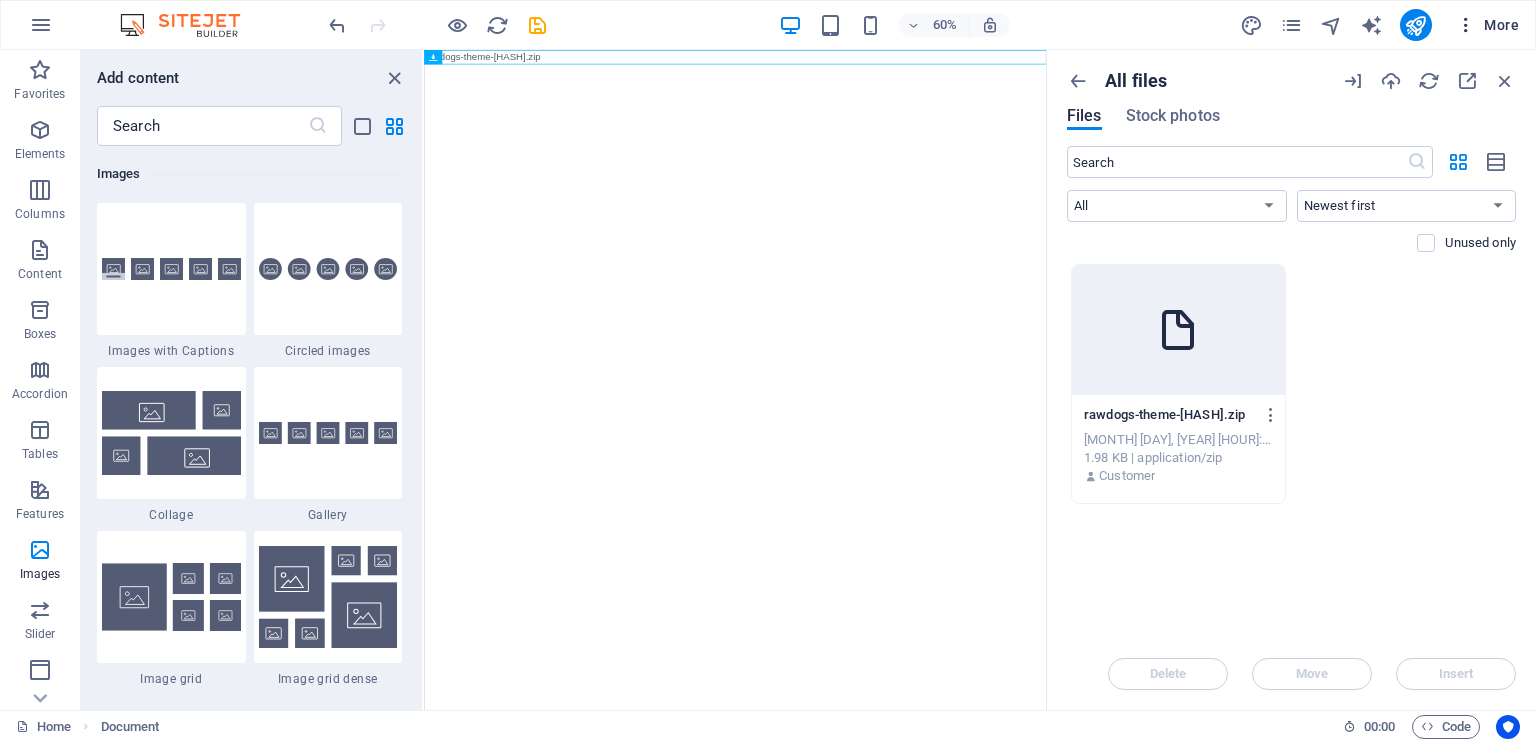 click at bounding box center [1466, 25] 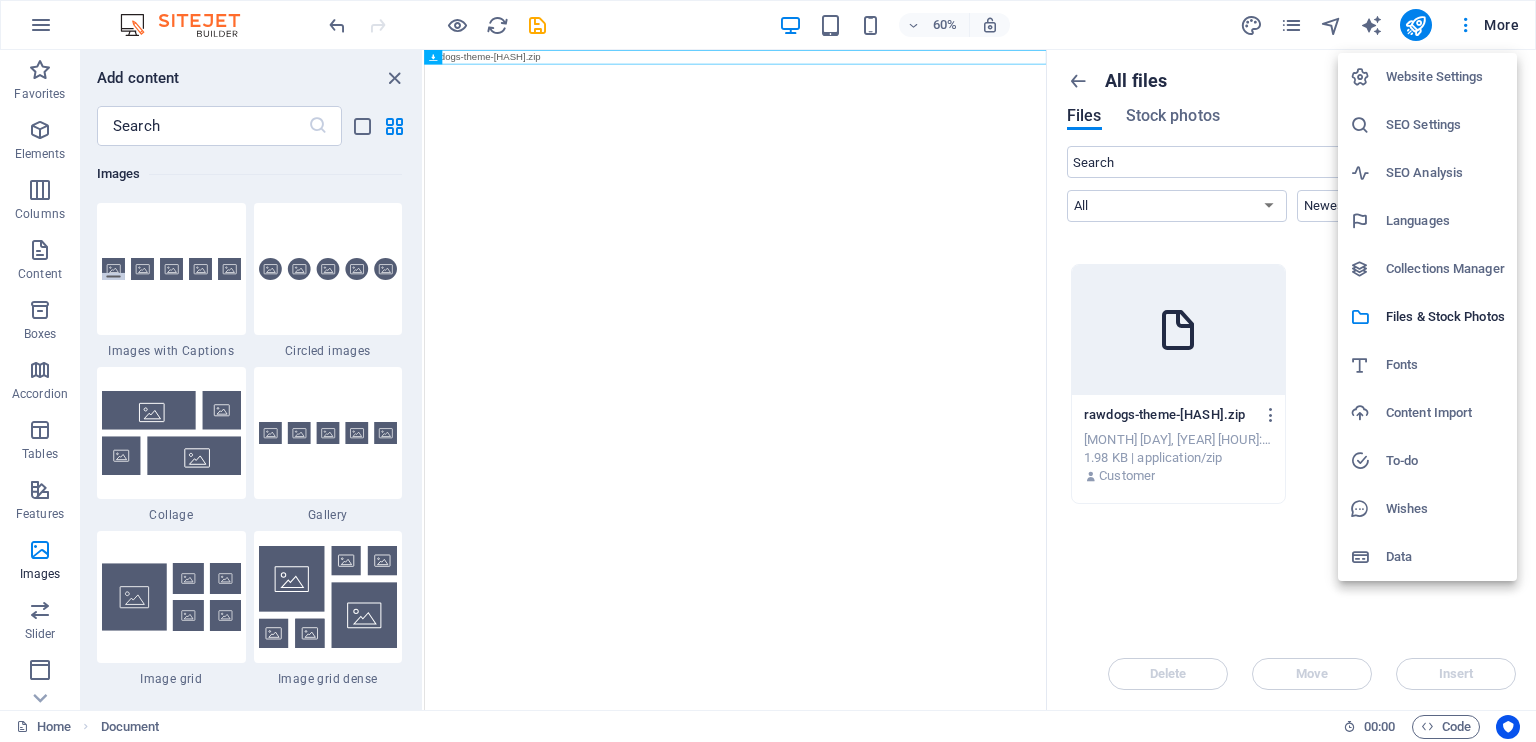 click at bounding box center (768, 371) 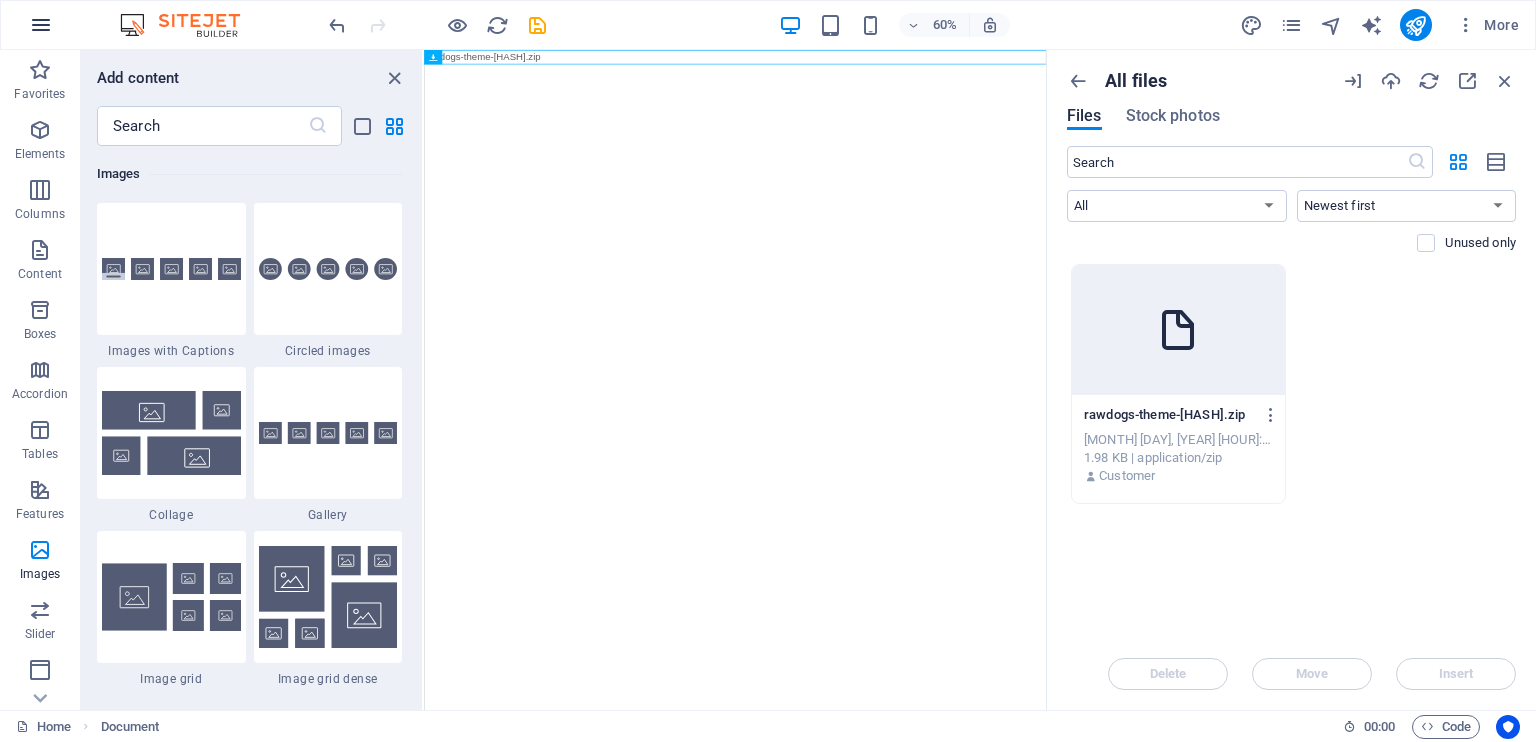 click at bounding box center (41, 25) 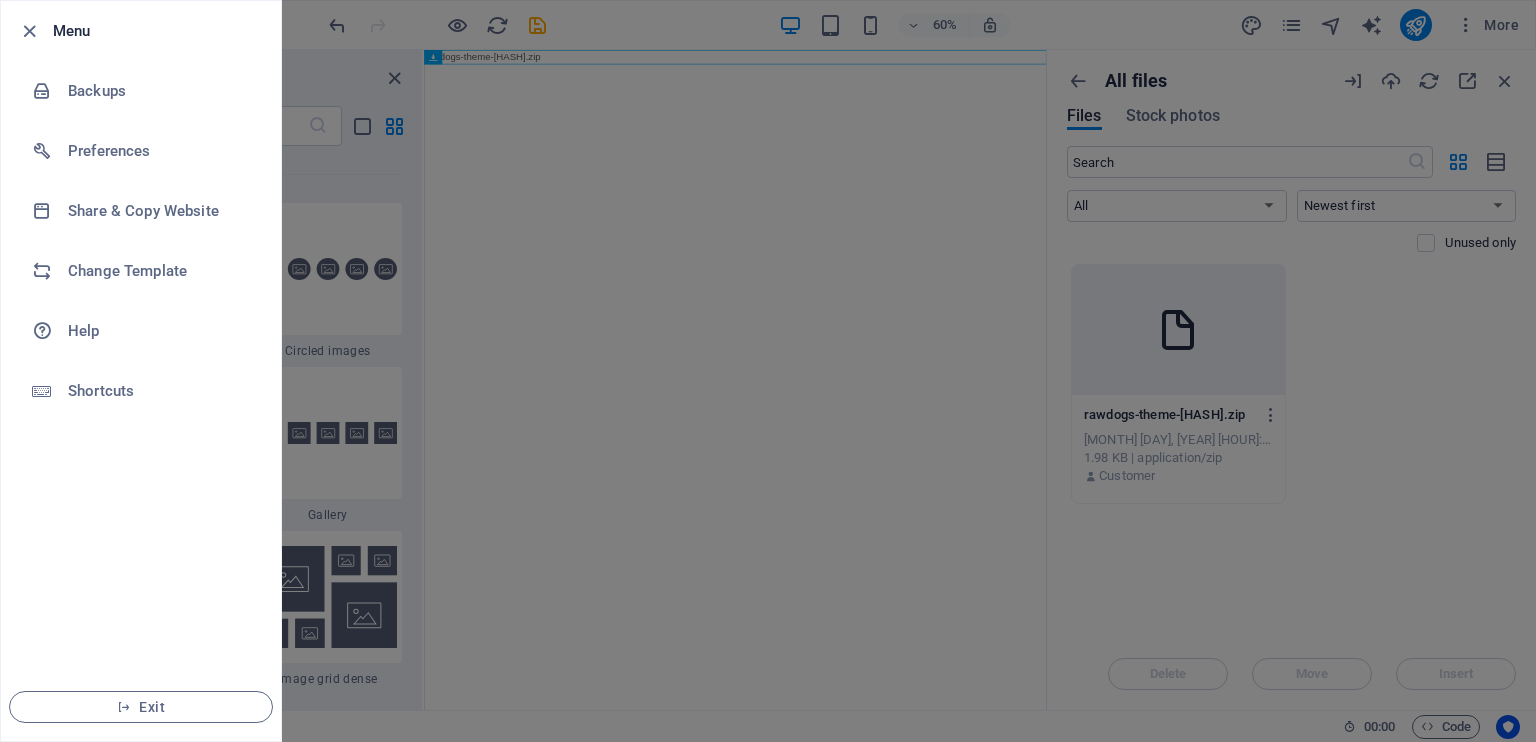 click at bounding box center [768, 371] 